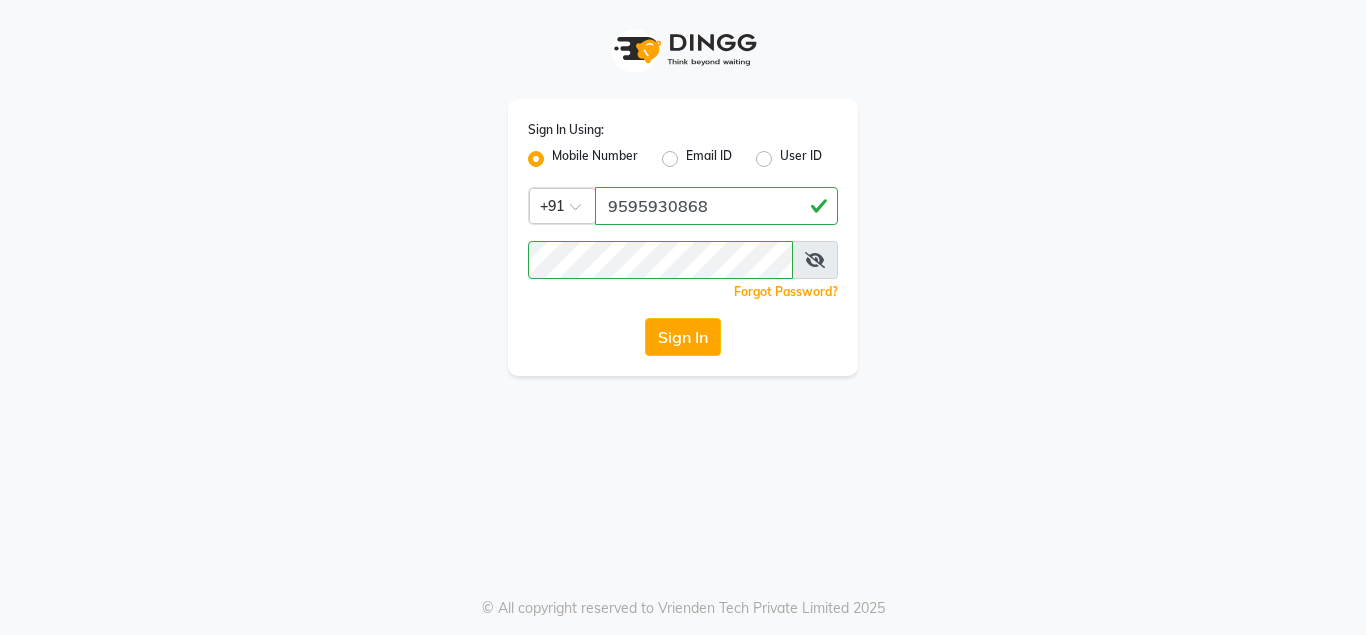 scroll, scrollTop: 0, scrollLeft: 0, axis: both 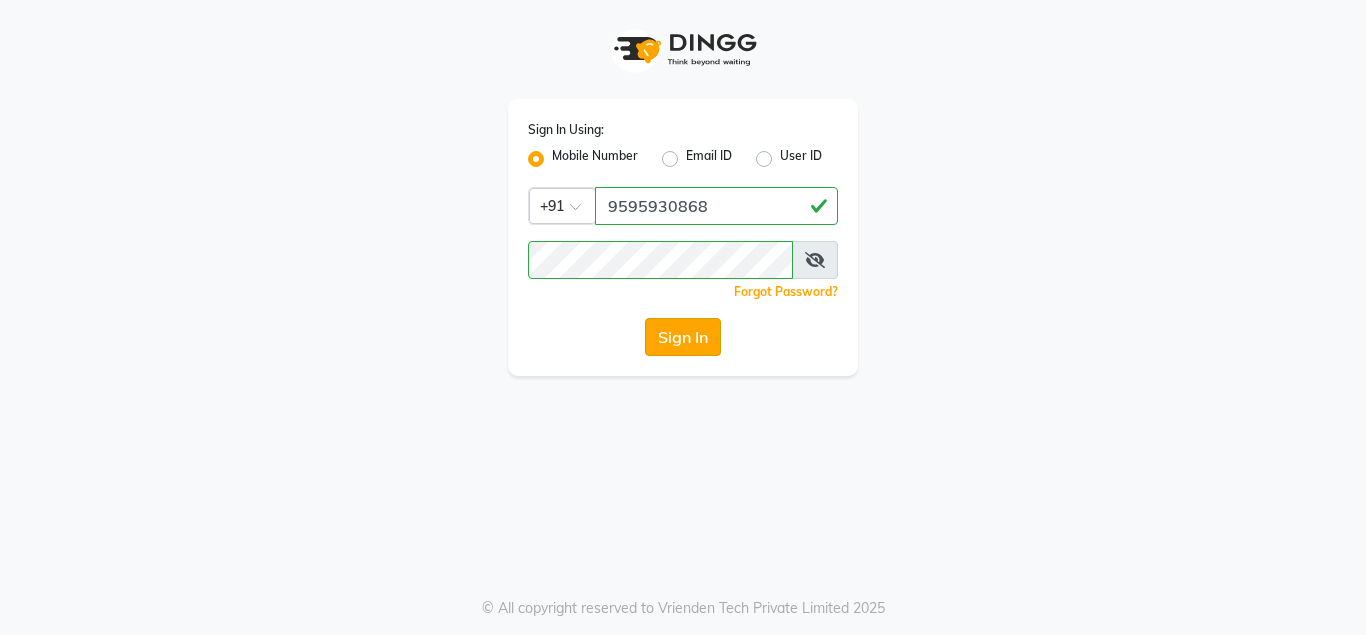 click on "Sign In" 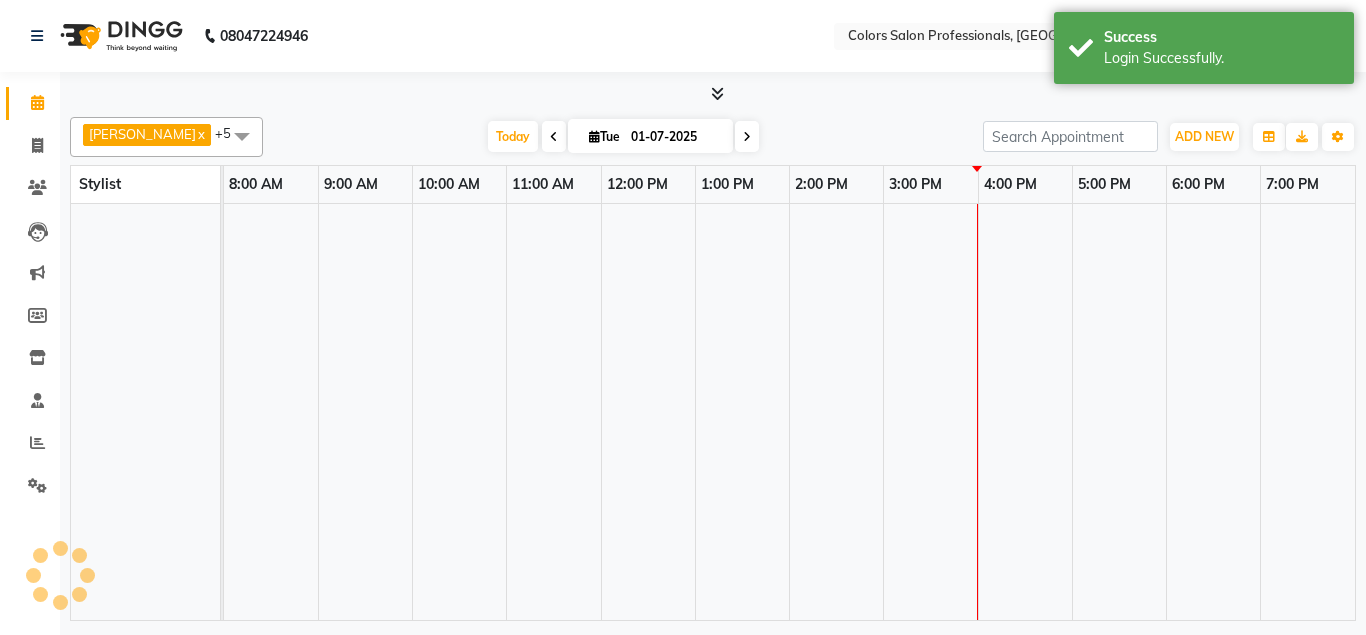 select on "en" 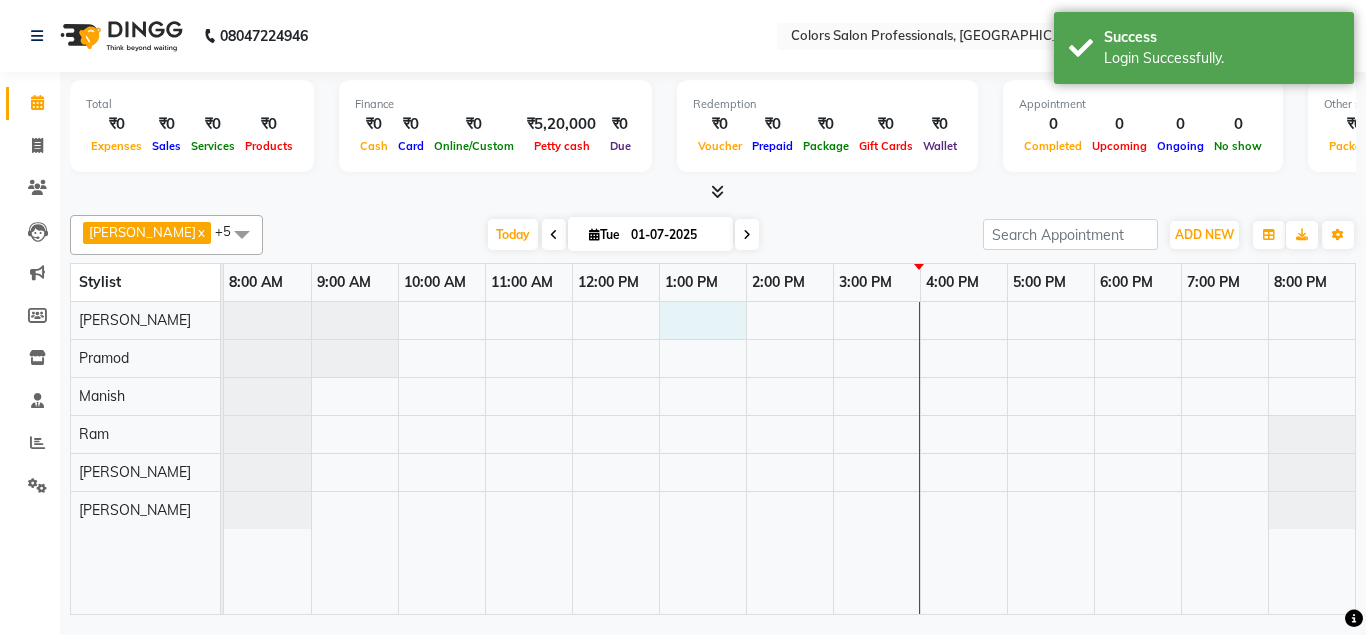 click at bounding box center (789, 458) 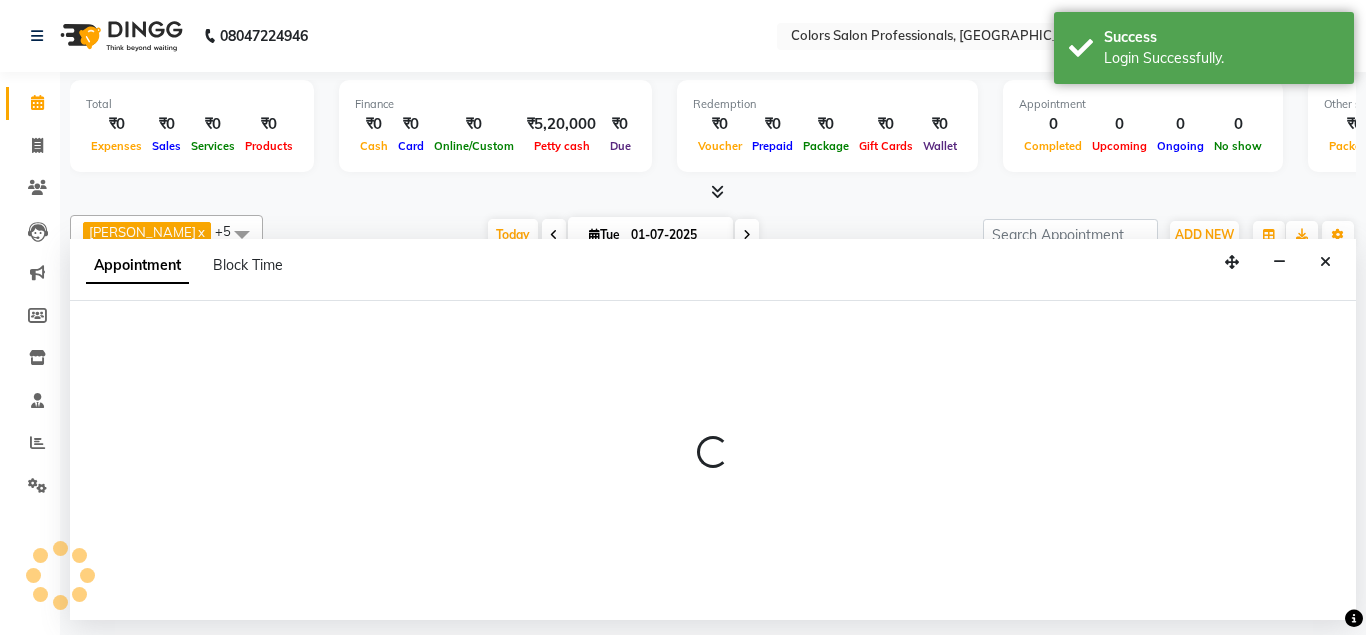 select on "60228" 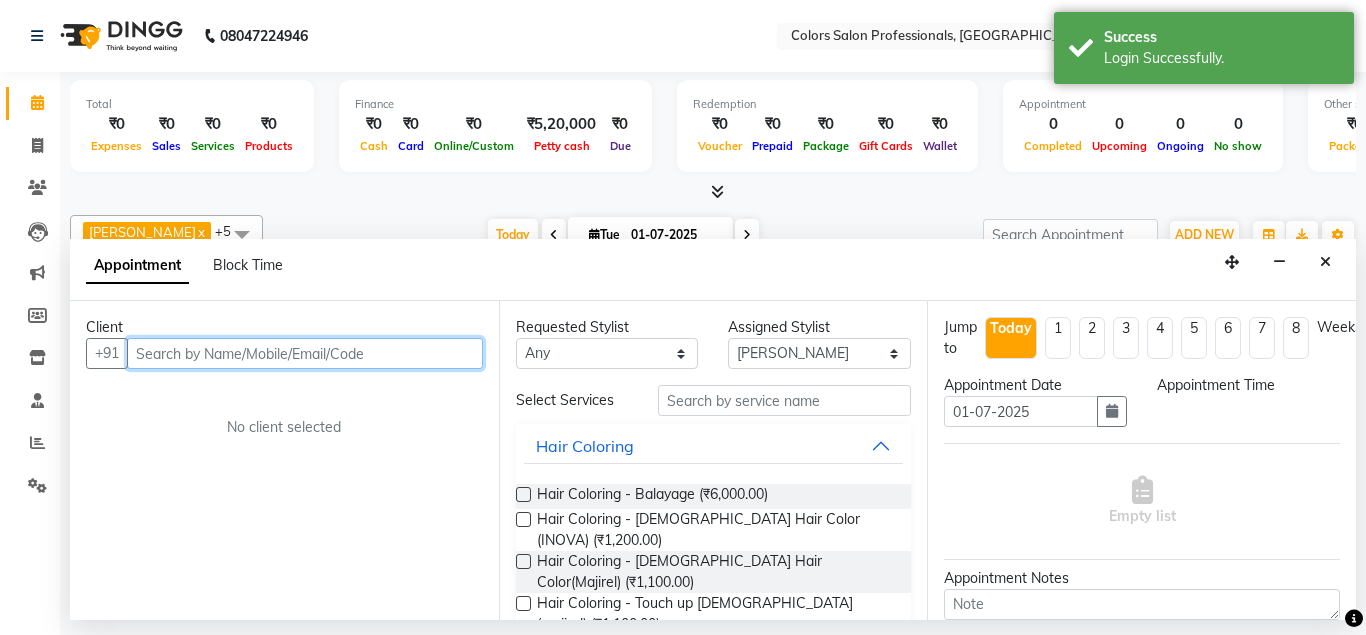 click at bounding box center [305, 353] 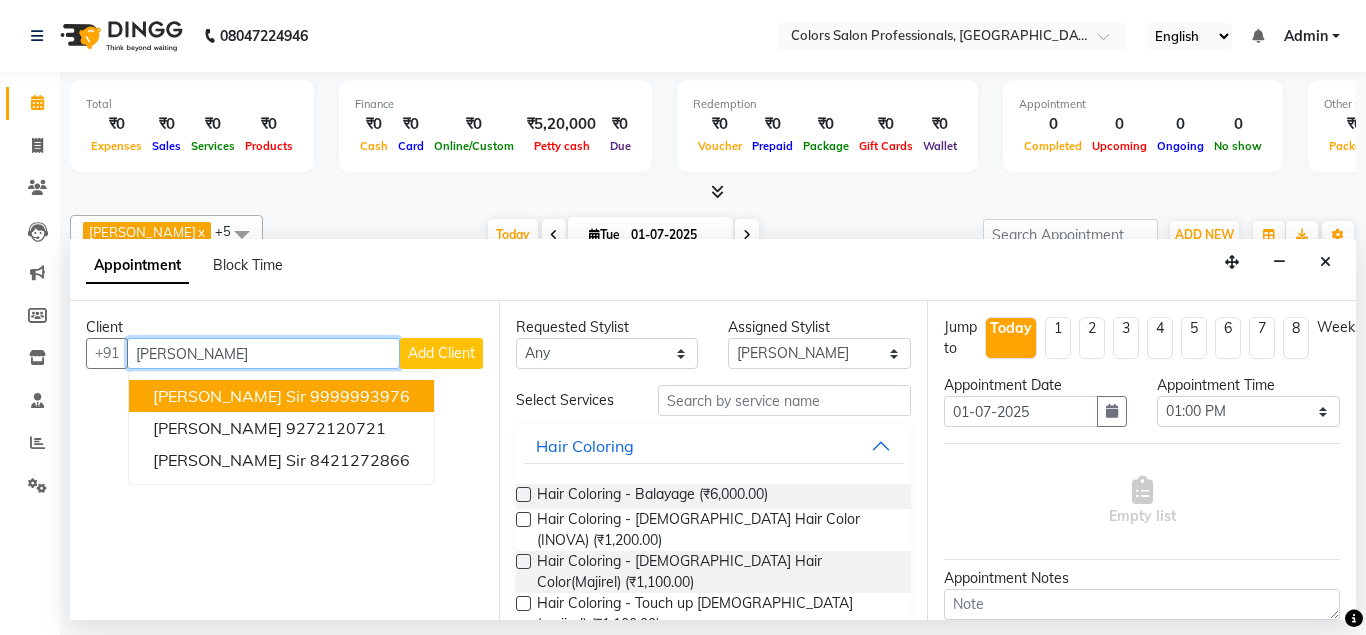 click on "[PERSON_NAME]" at bounding box center (263, 353) 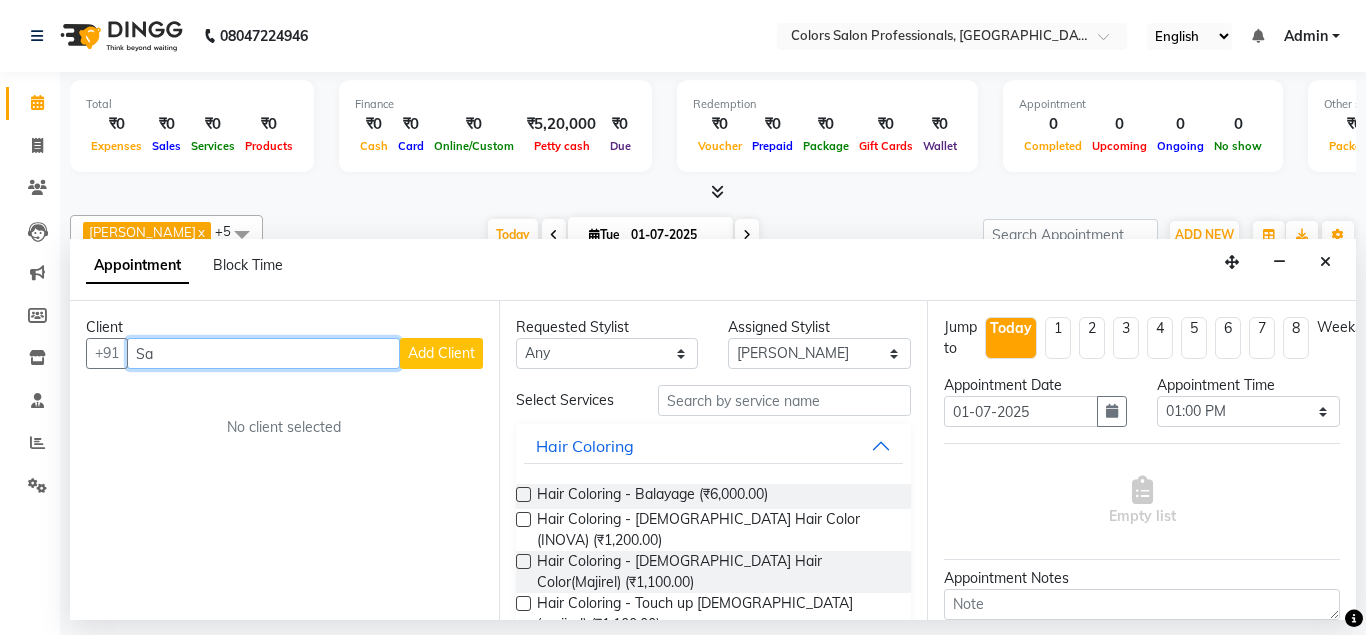 type on "S" 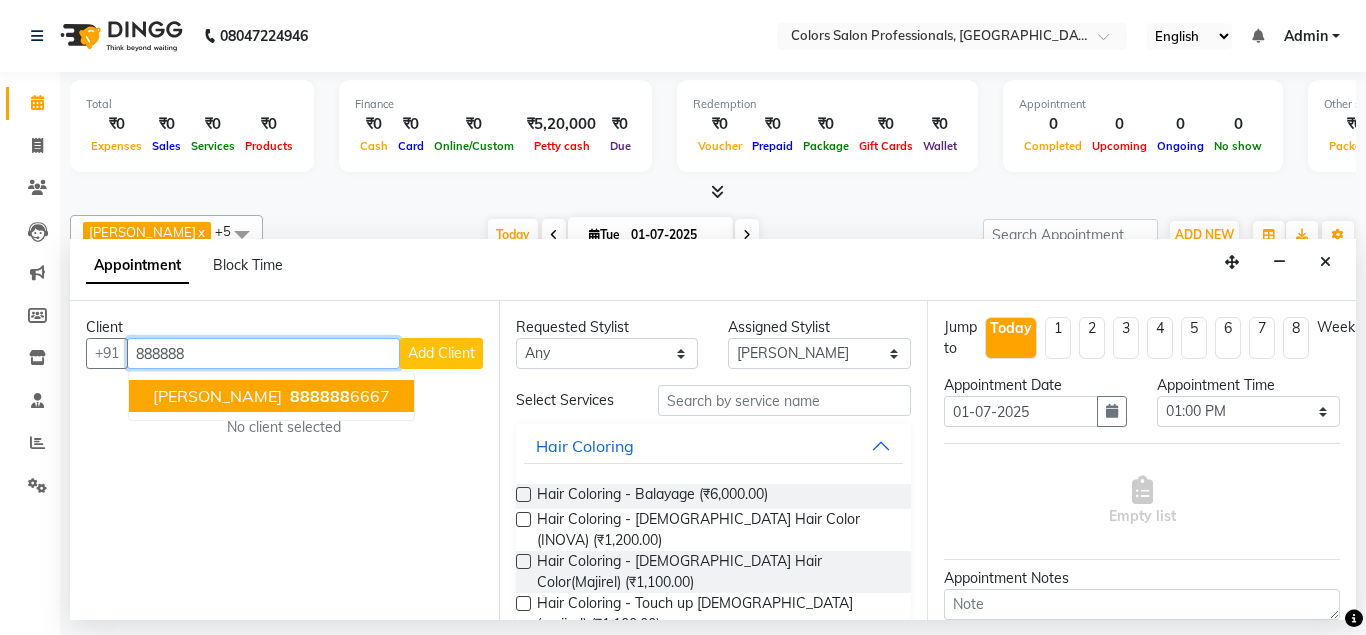 drag, startPoint x: 409, startPoint y: 292, endPoint x: 1315, endPoint y: -48, distance: 967.6962 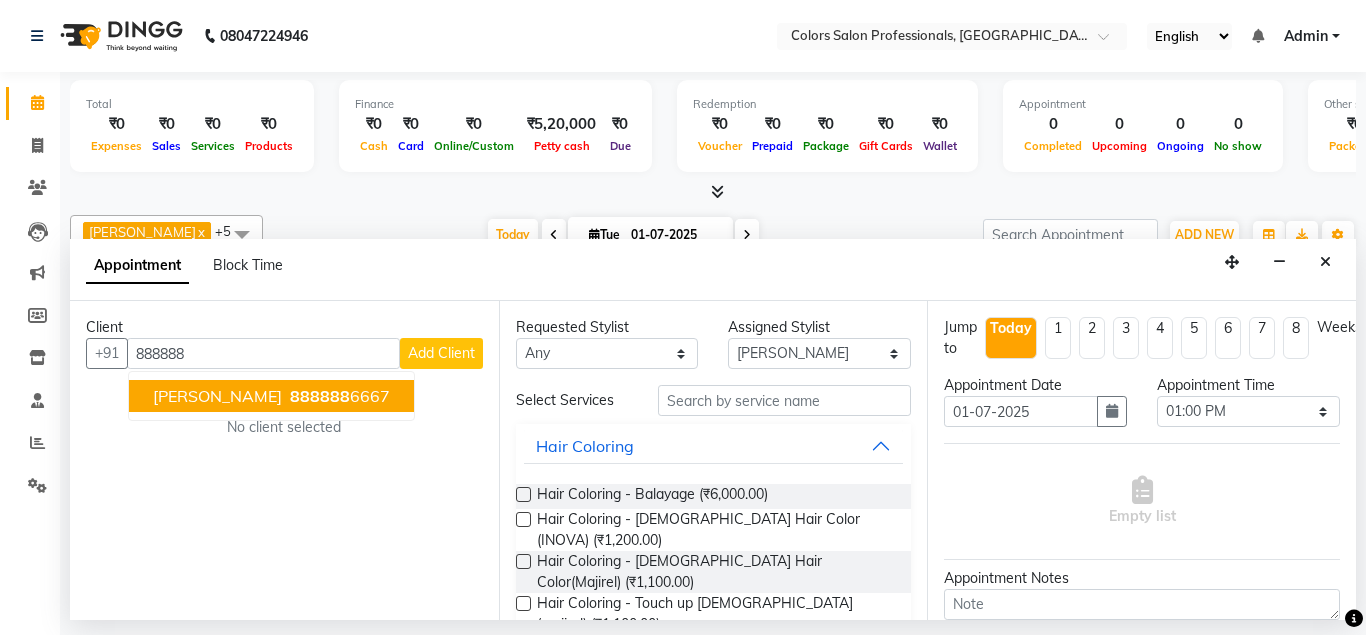 click on "Client" at bounding box center [284, 327] 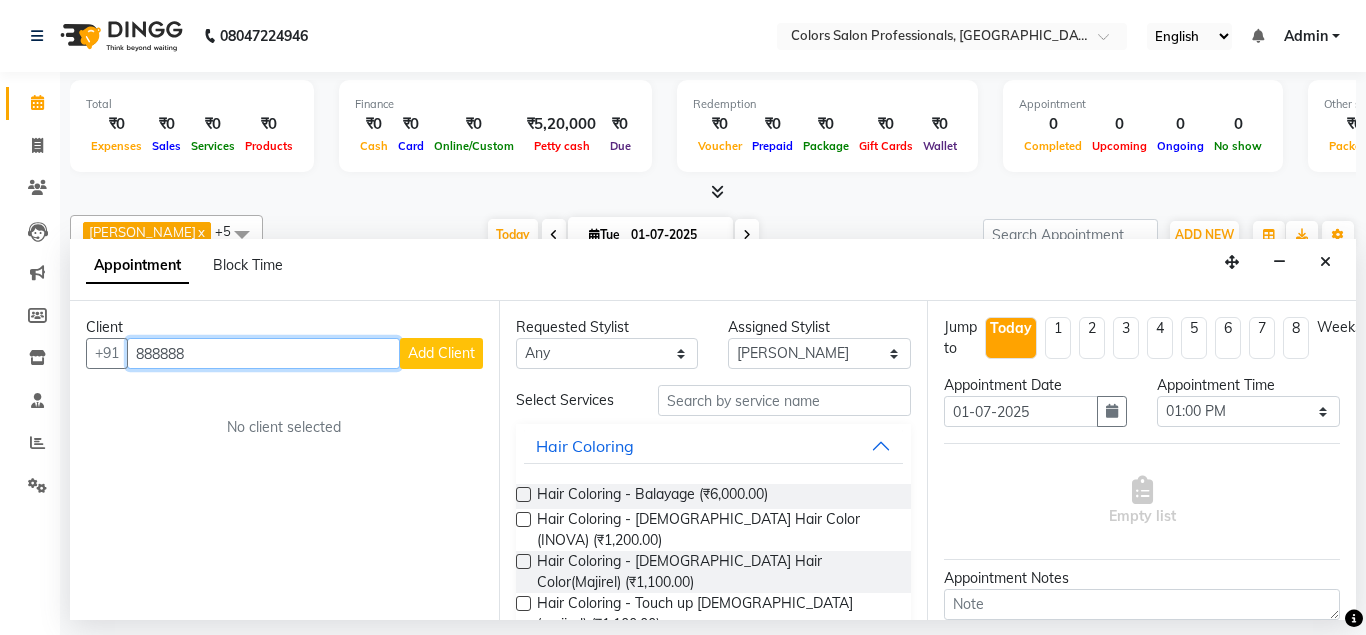 click on "888888" at bounding box center (263, 353) 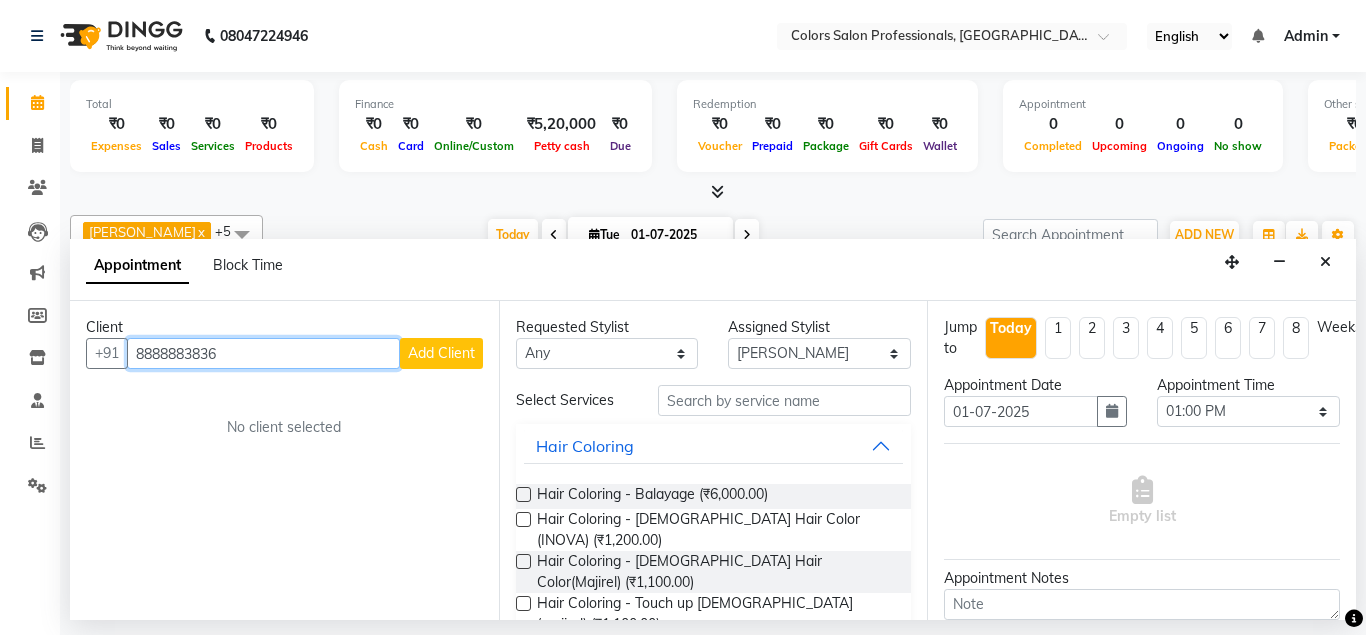 type on "8888883836" 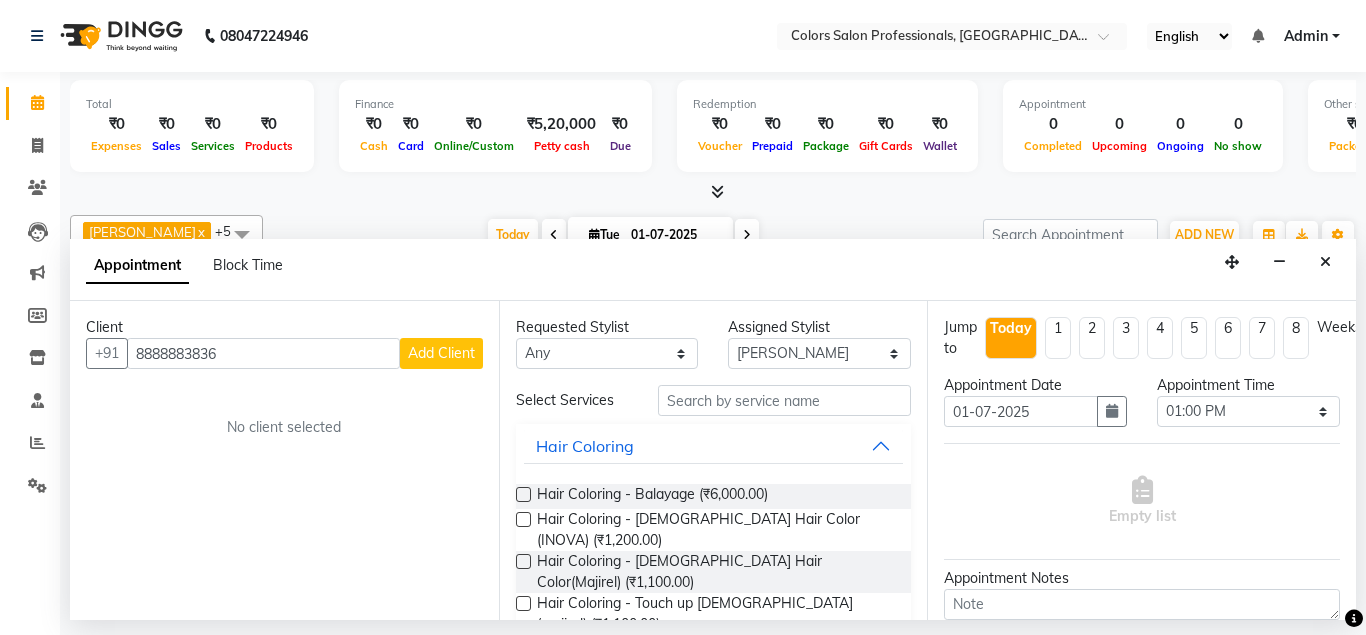 click on "Add Client" at bounding box center (441, 353) 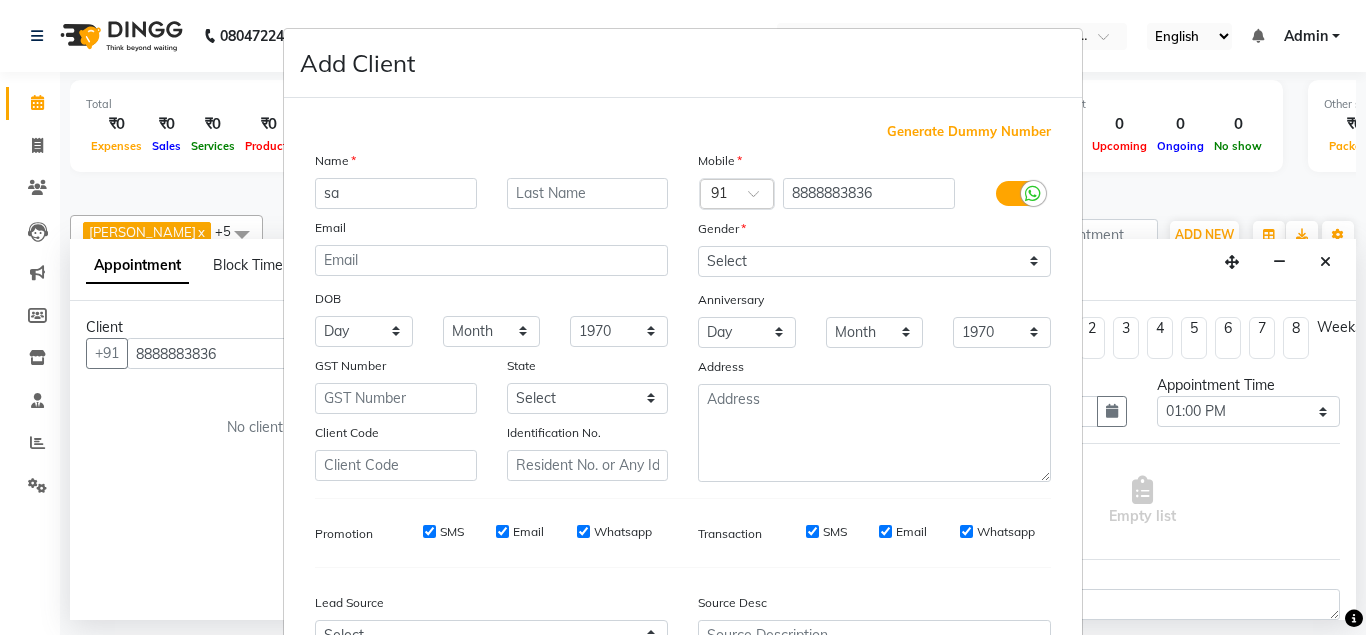 type on "s" 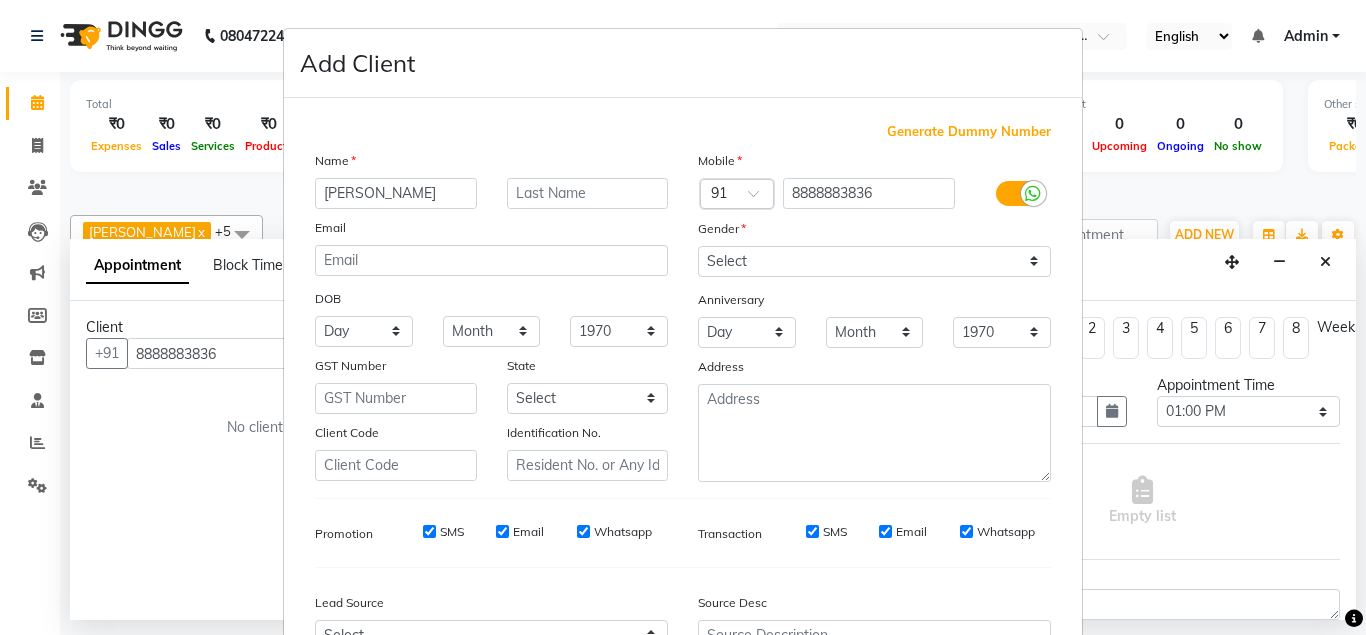 type on "[PERSON_NAME]" 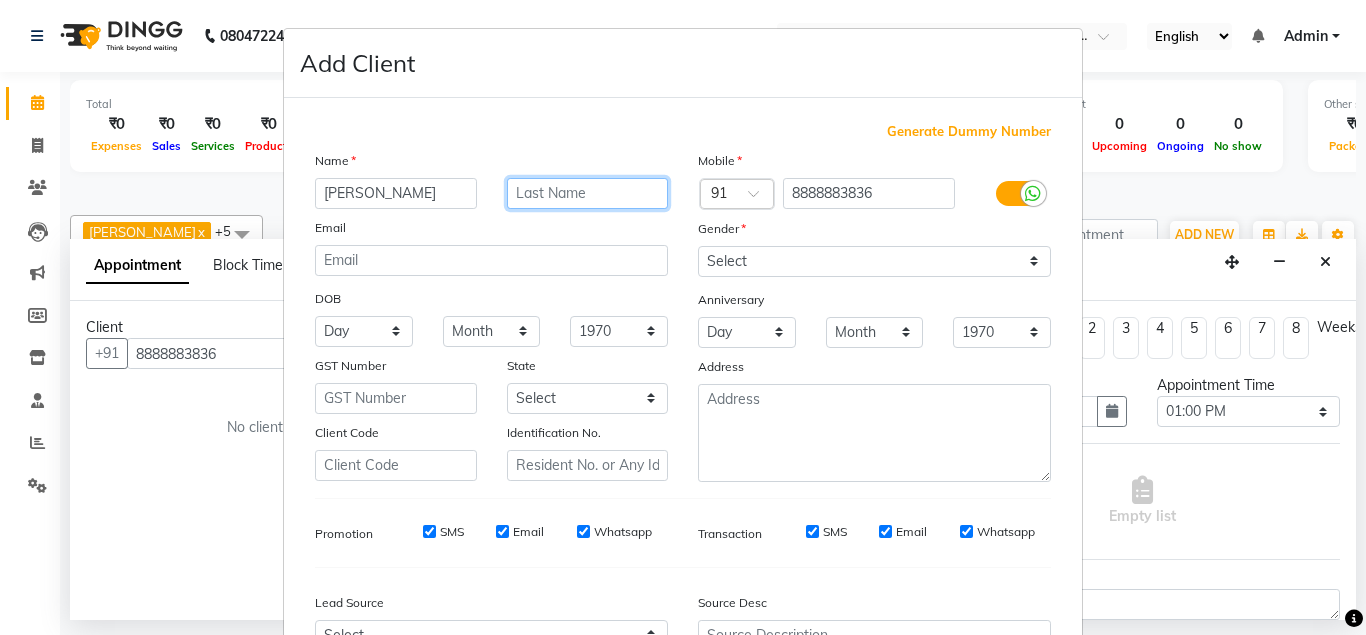 type on "s" 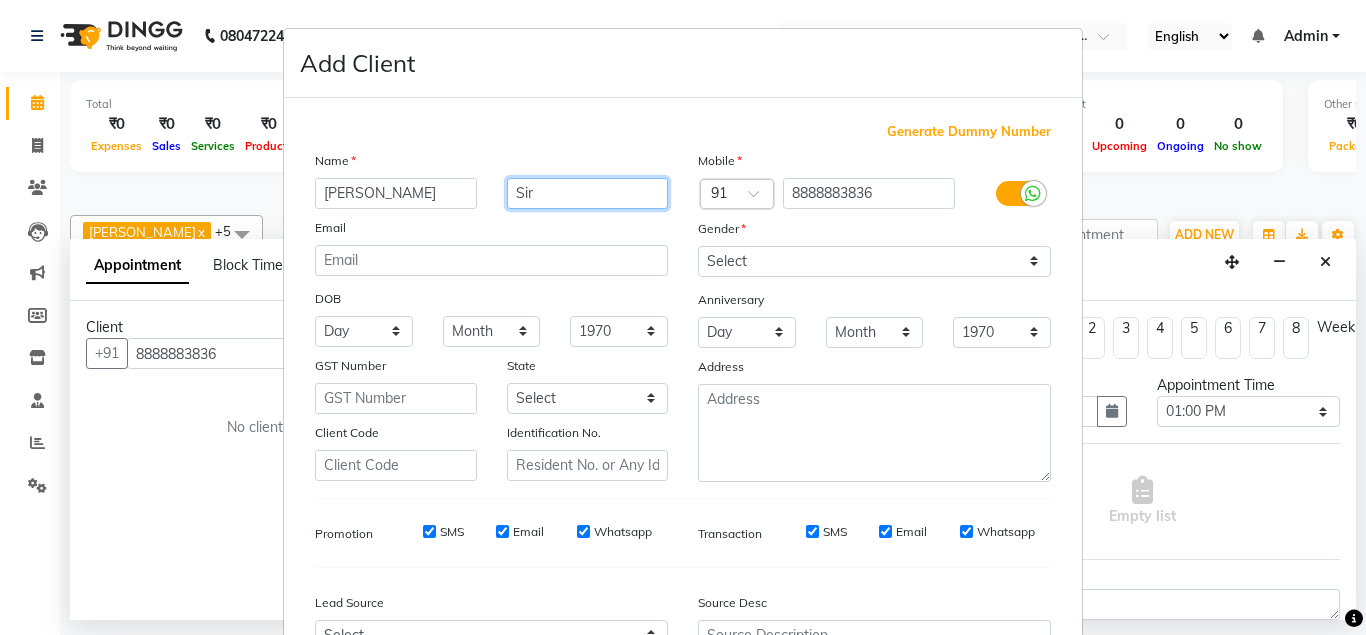 type on "Sir" 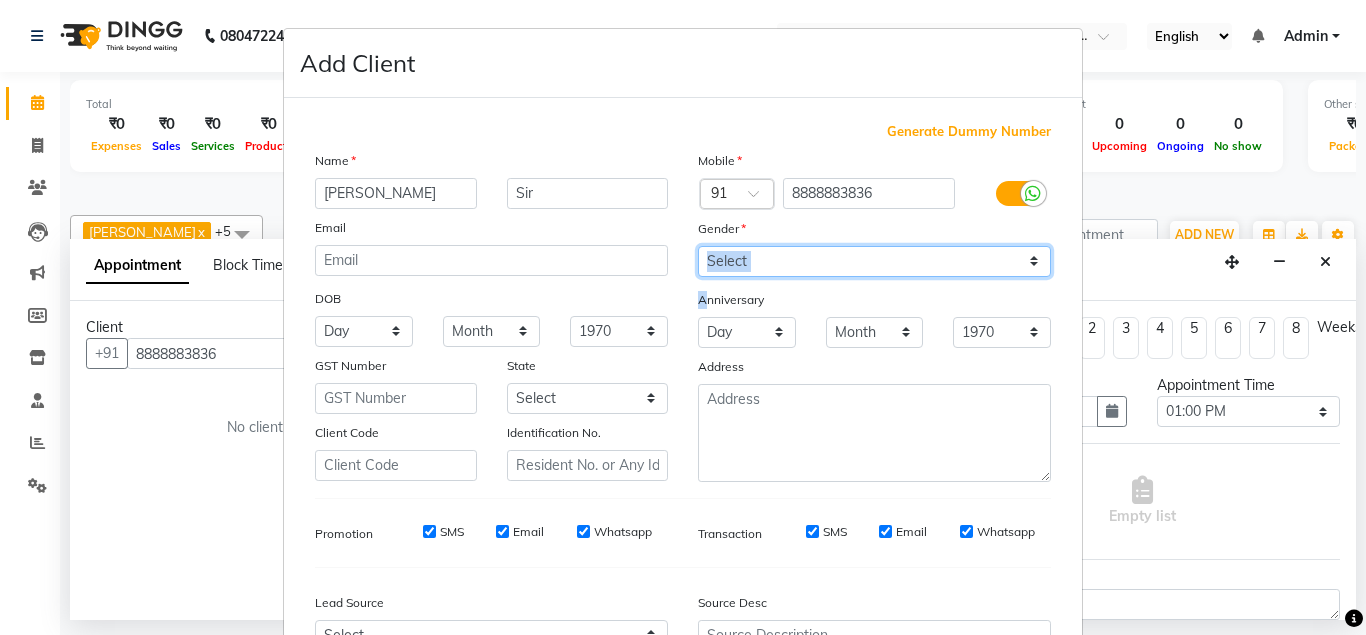 click on "Select [DEMOGRAPHIC_DATA] [DEMOGRAPHIC_DATA] Other Prefer Not To Say" at bounding box center (874, 261) 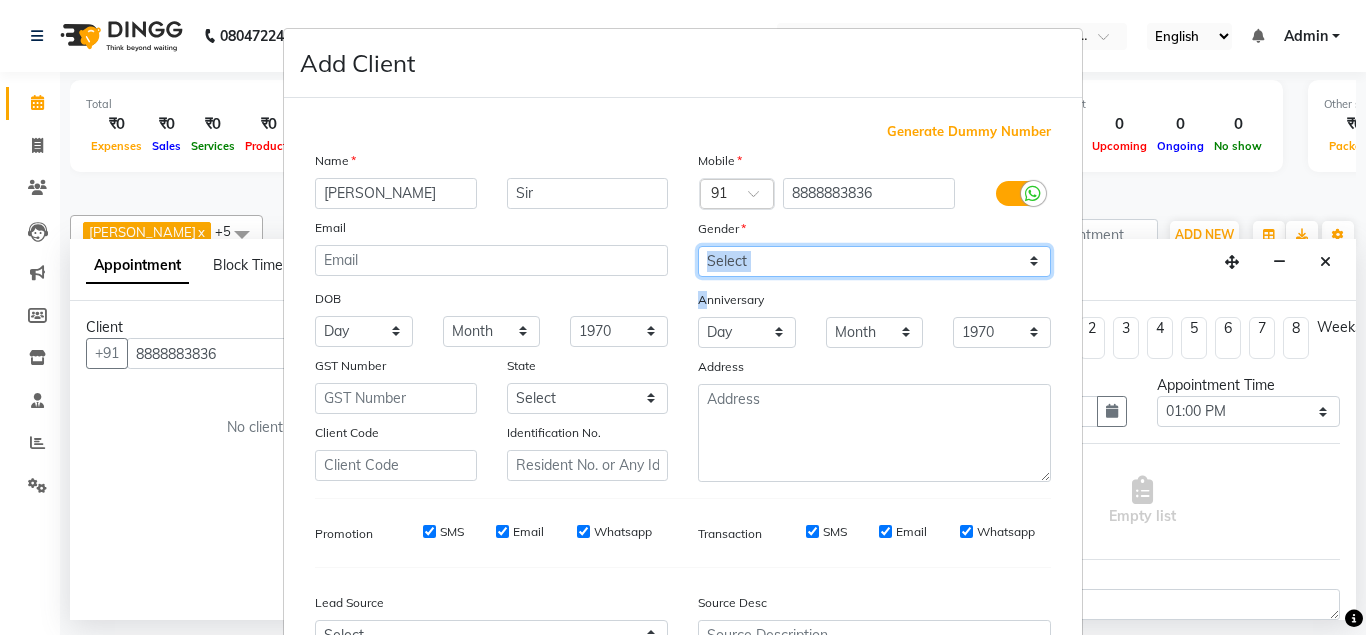 click on "[DEMOGRAPHIC_DATA]" at bounding box center [0, 0] 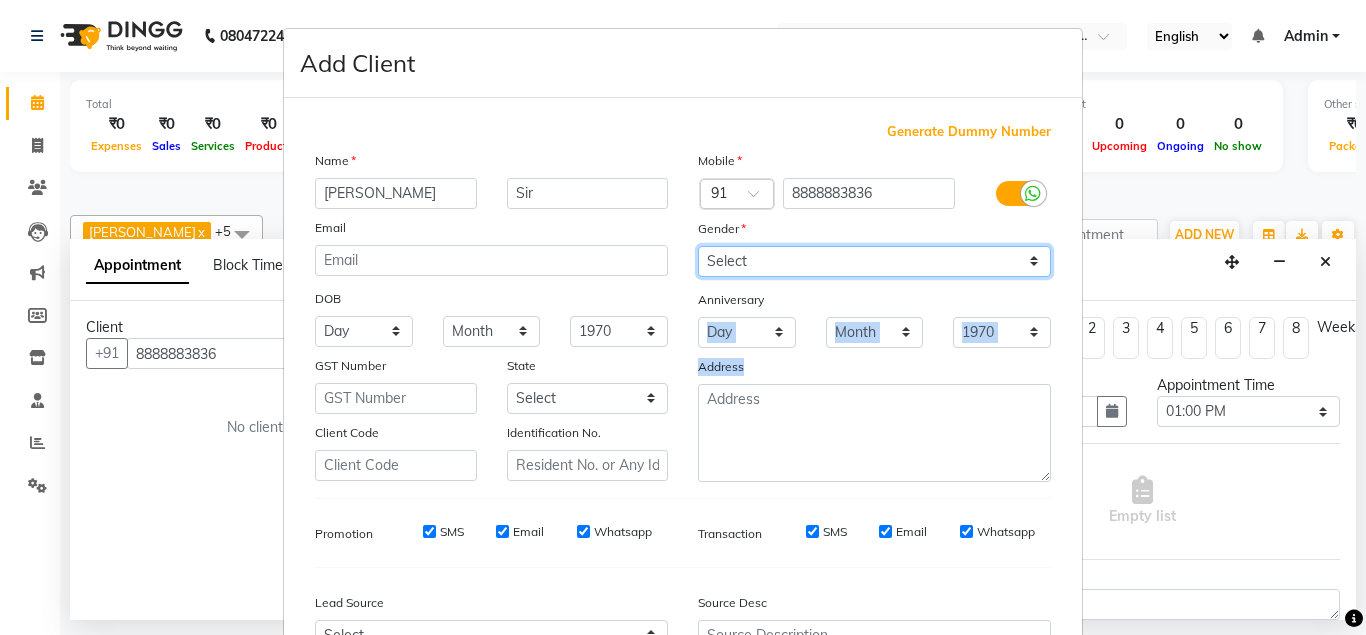 scroll, scrollTop: 214, scrollLeft: 0, axis: vertical 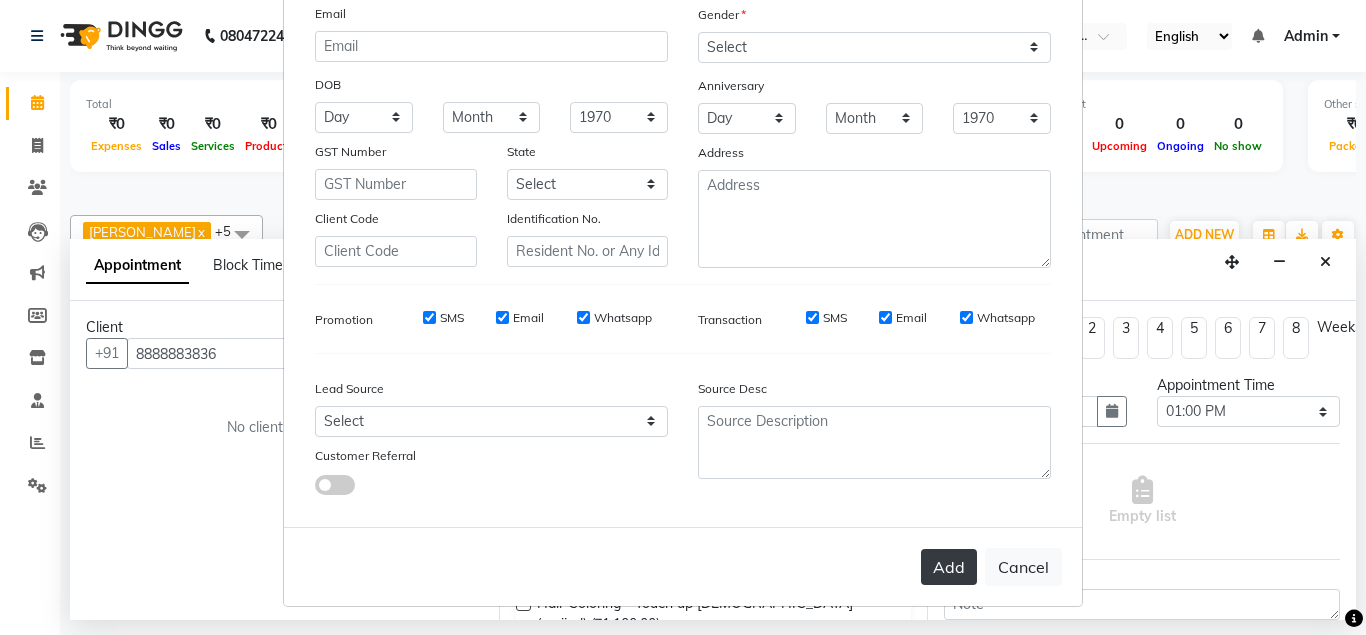 click on "Add" at bounding box center [949, 567] 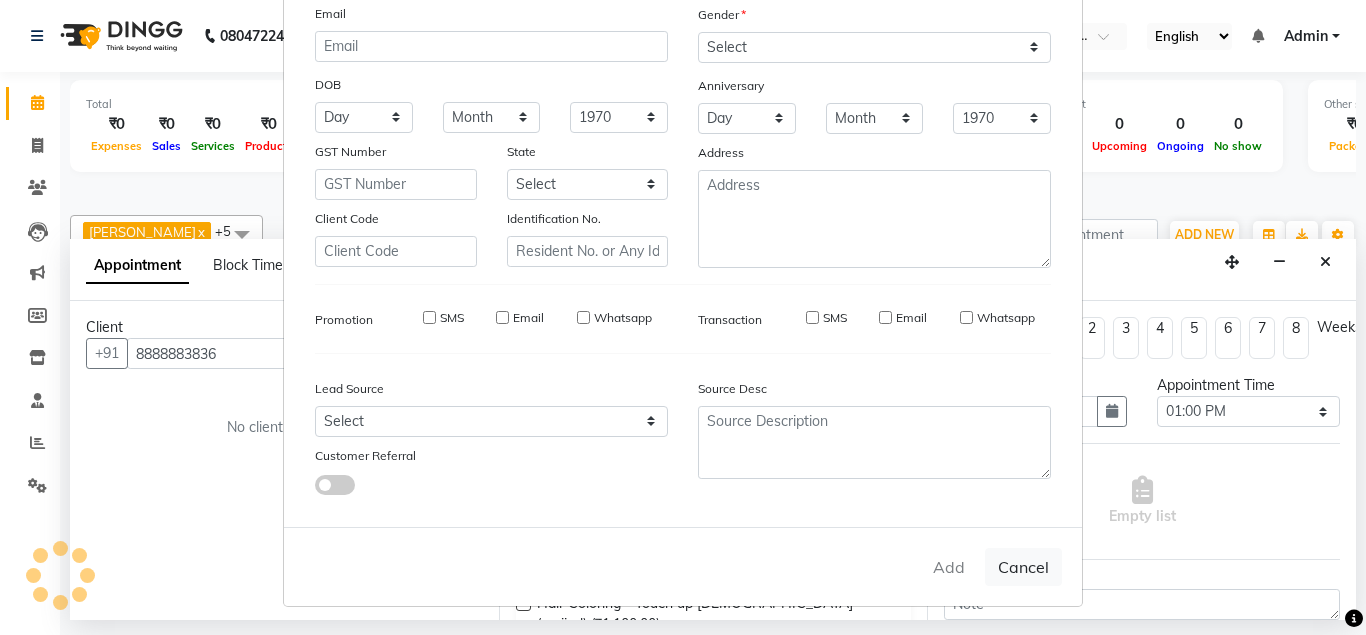 type 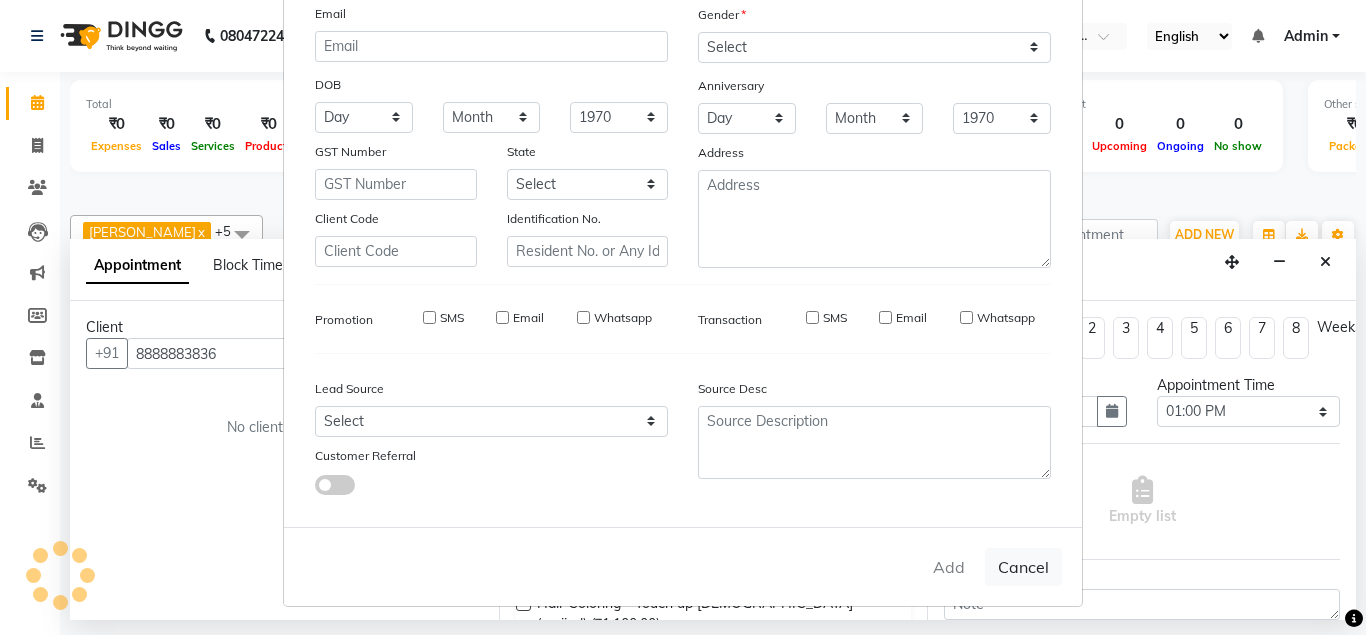 type 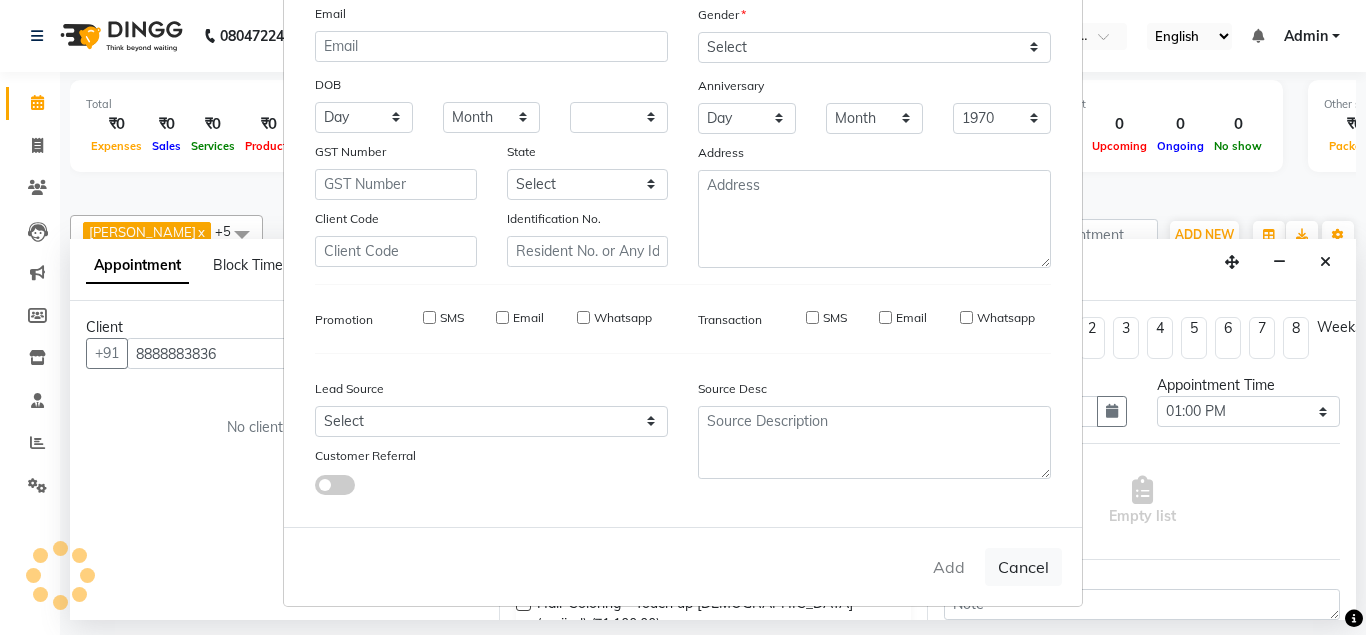 select 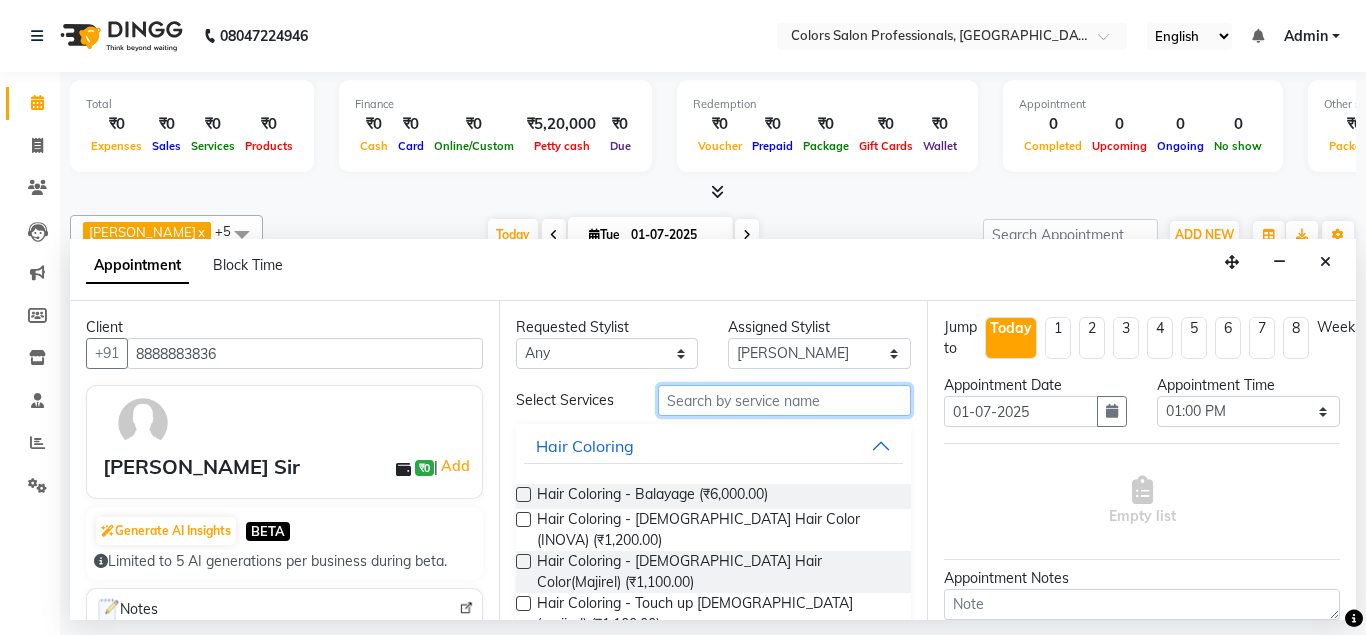click at bounding box center (785, 400) 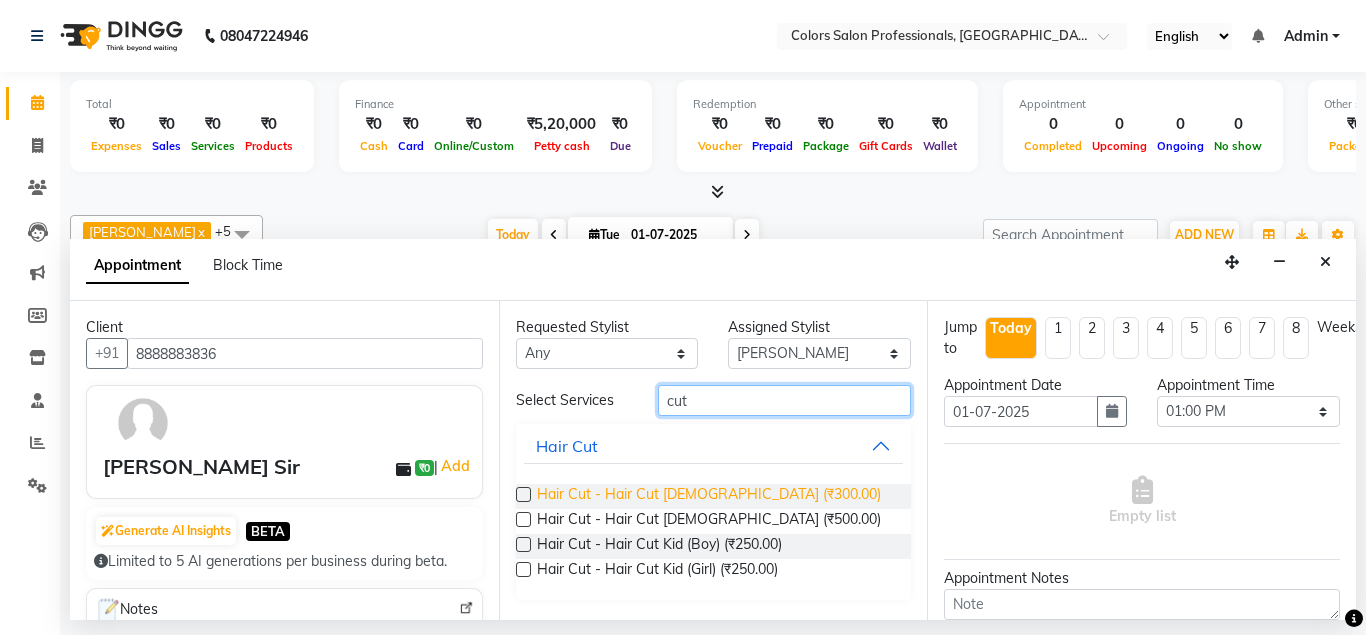 type on "cut" 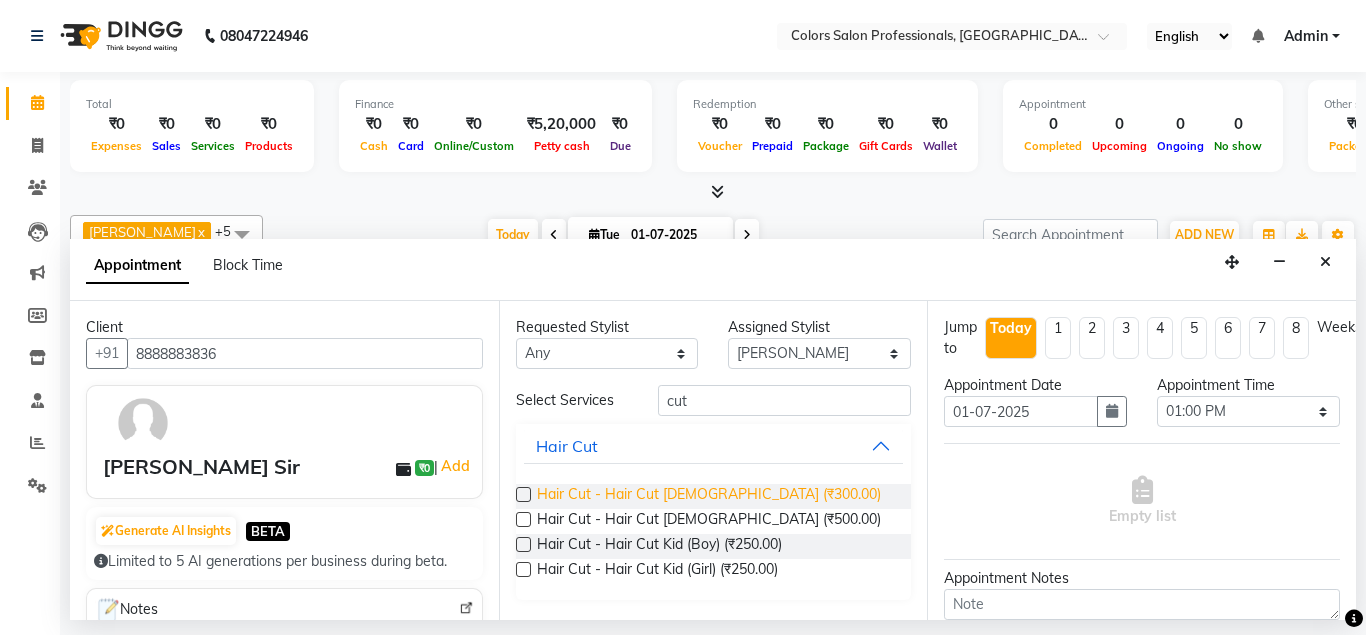 click on "Hair Cut - Hair Cut [DEMOGRAPHIC_DATA] (₹300.00)" at bounding box center (709, 496) 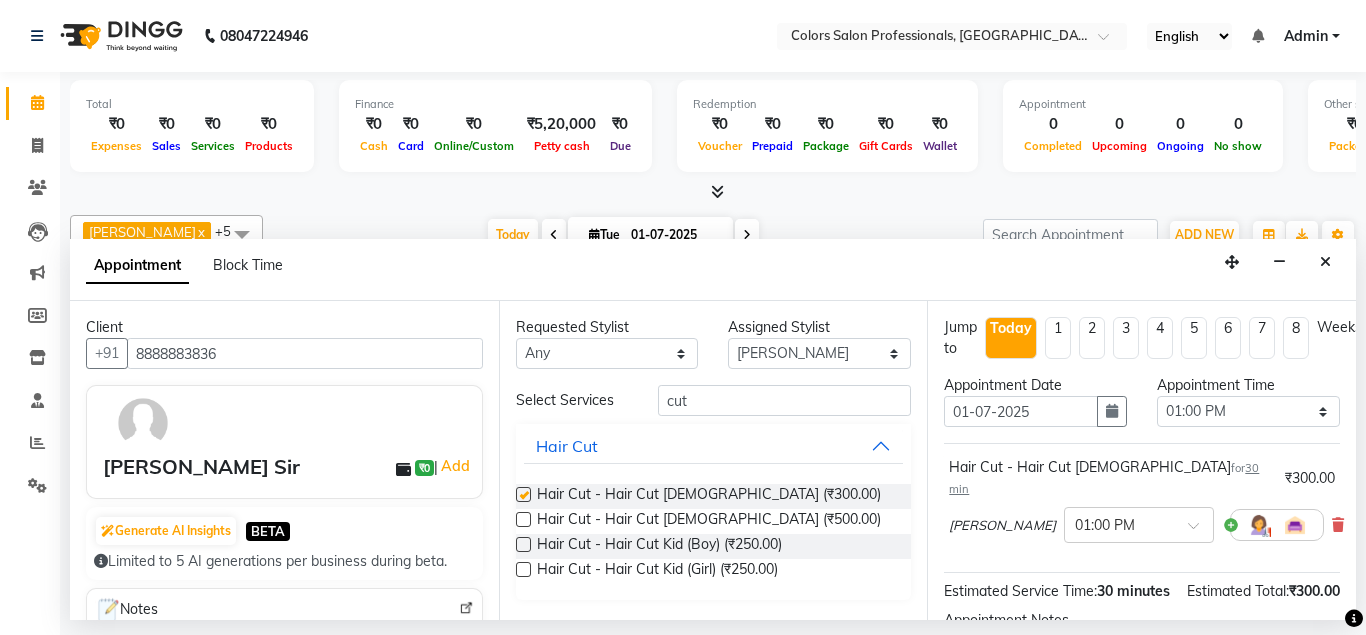 checkbox on "false" 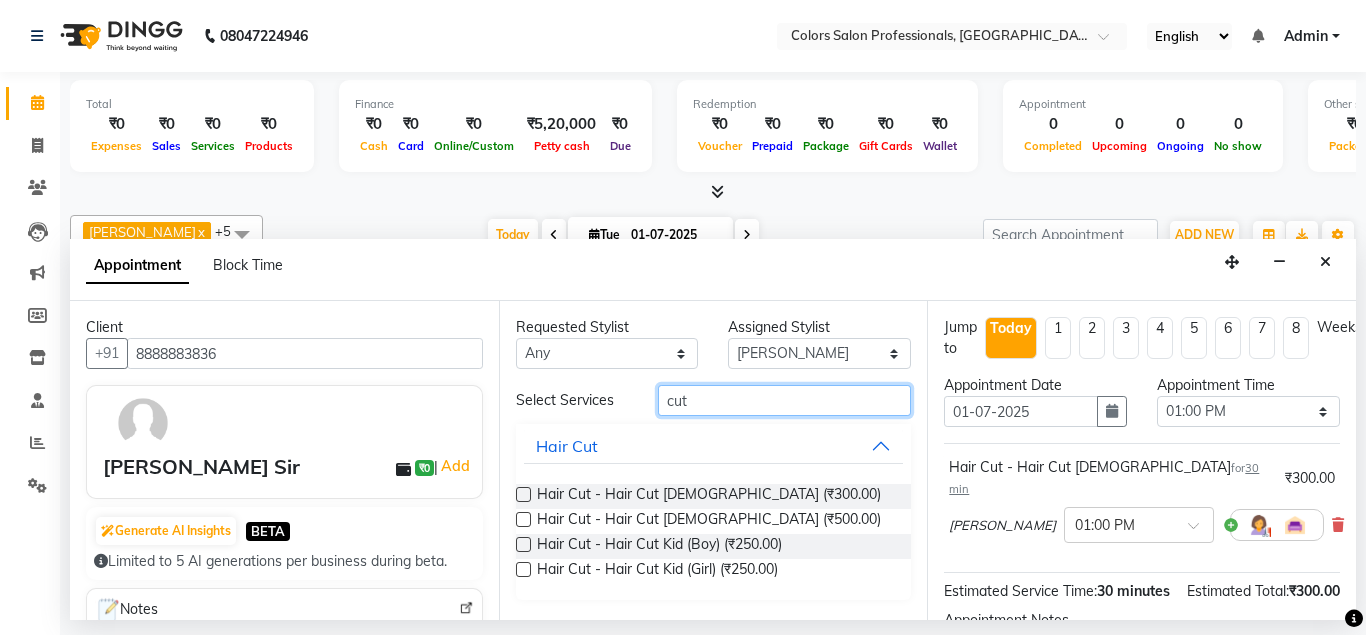 click on "cut" at bounding box center (785, 400) 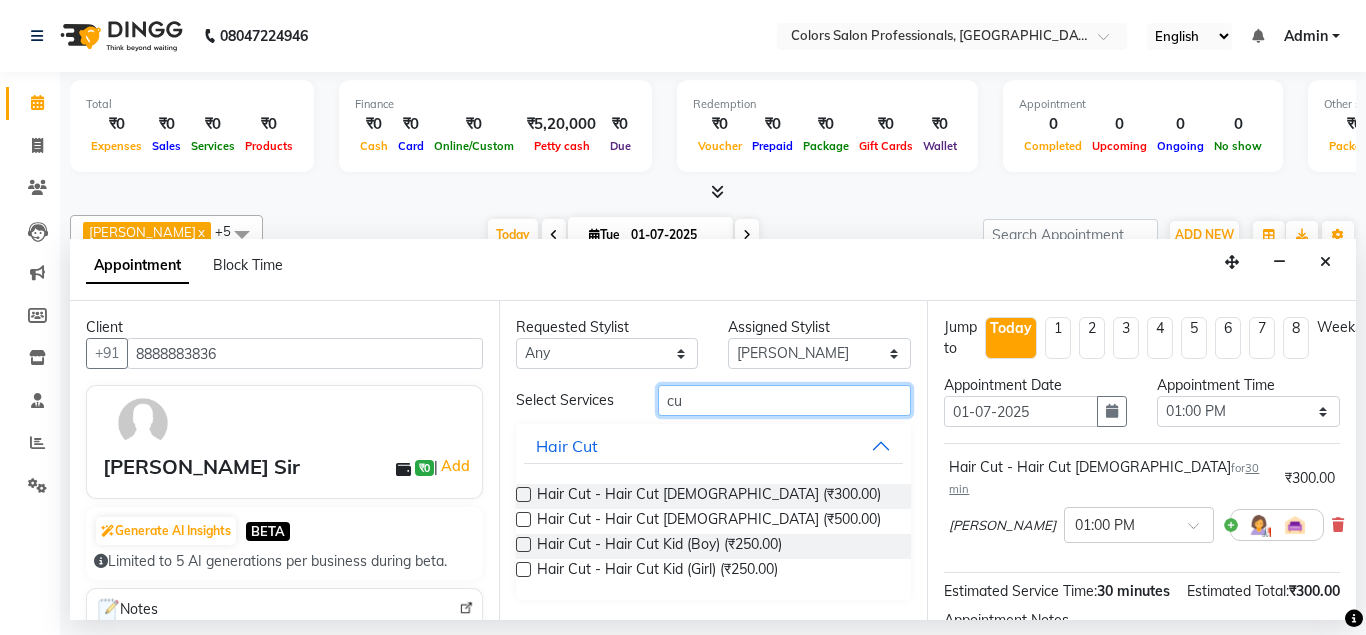 type on "c" 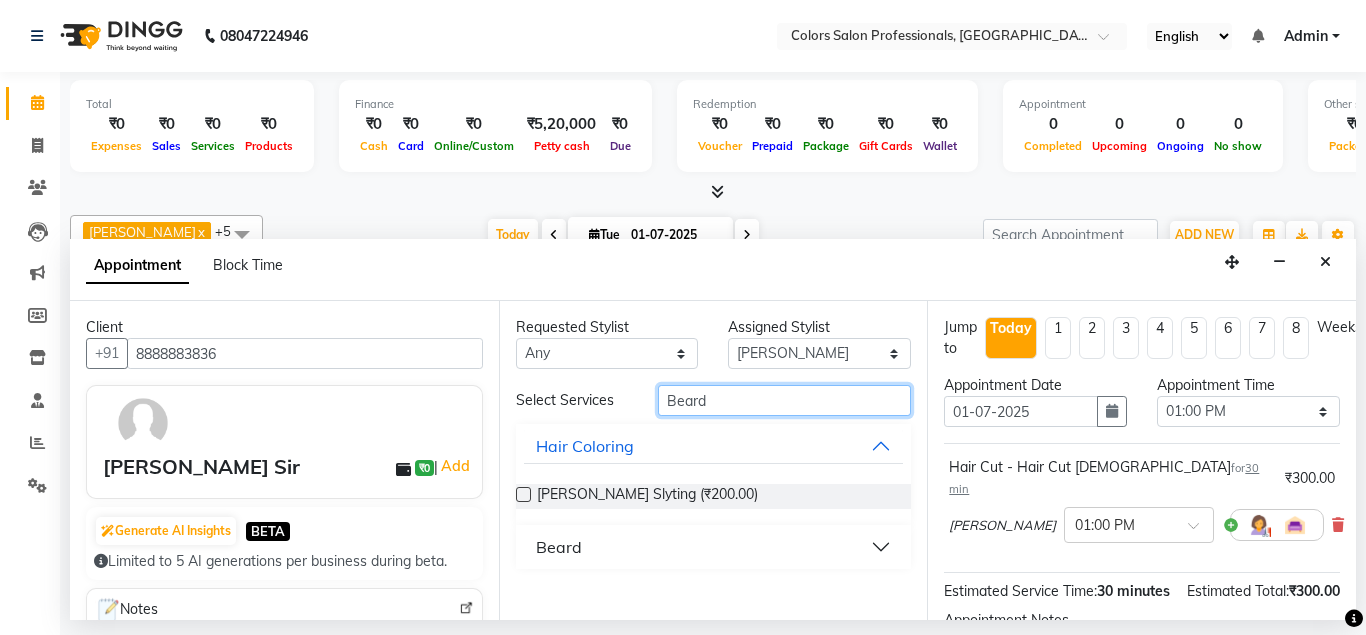 type on "Beard" 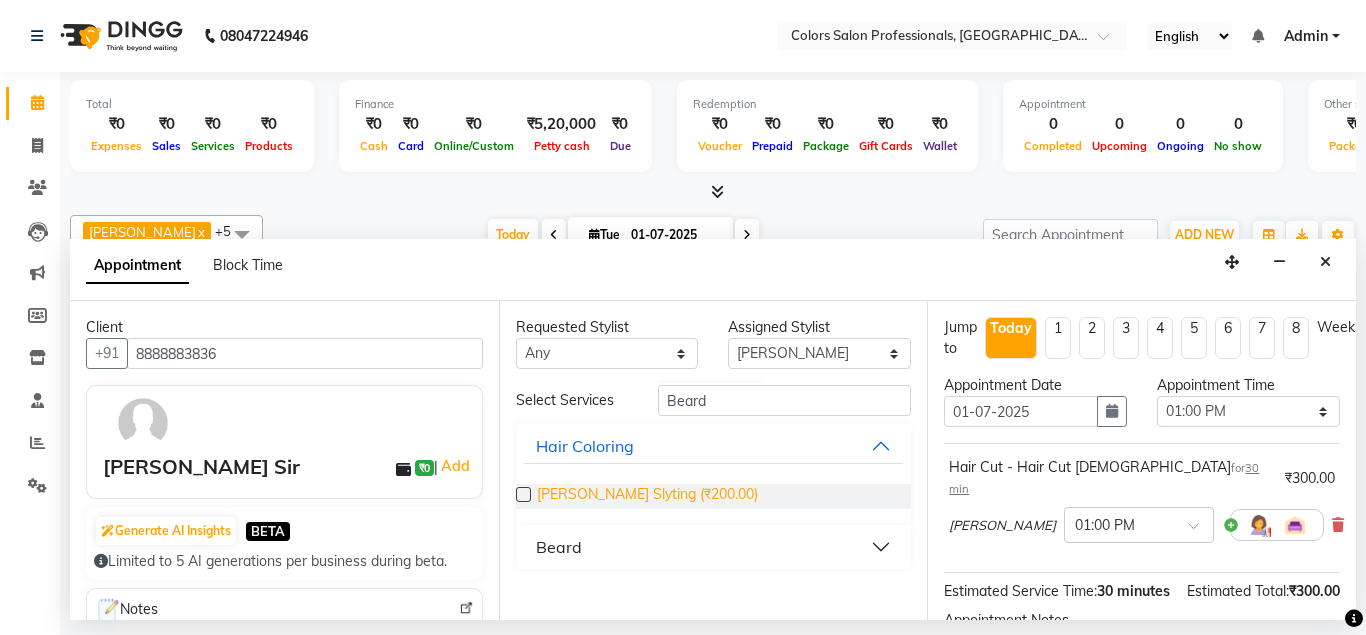 click on "[PERSON_NAME] Slyting (₹200.00)" at bounding box center [647, 496] 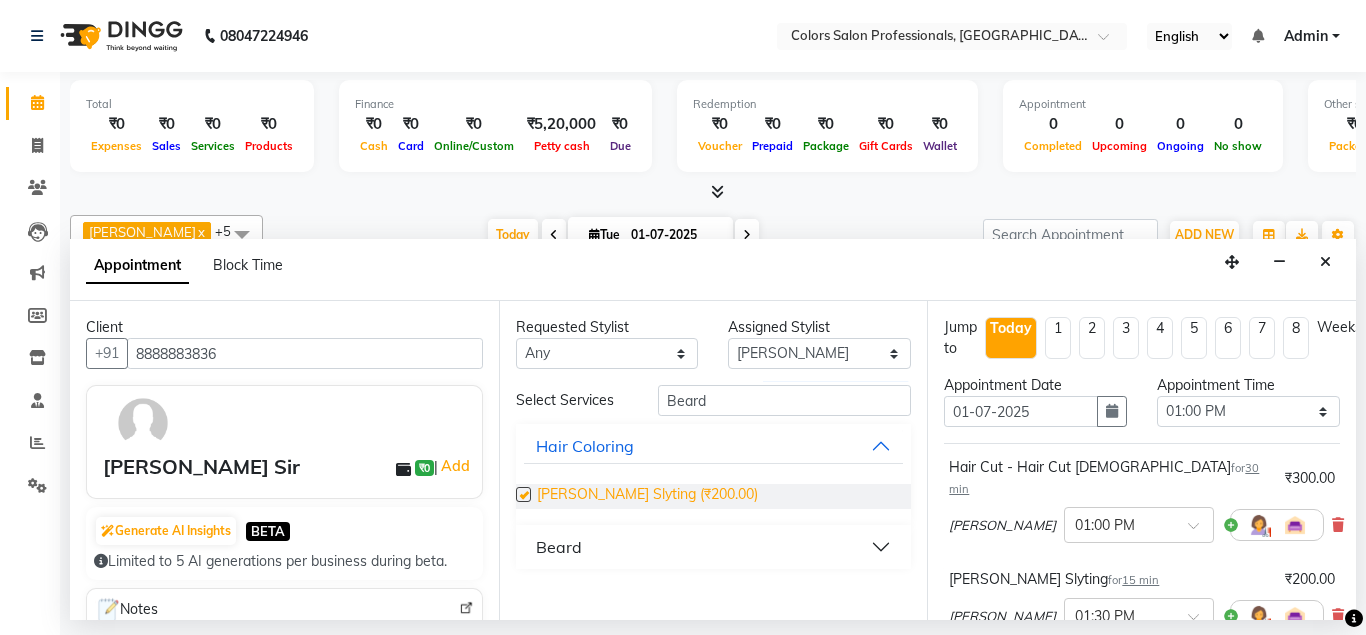 checkbox on "false" 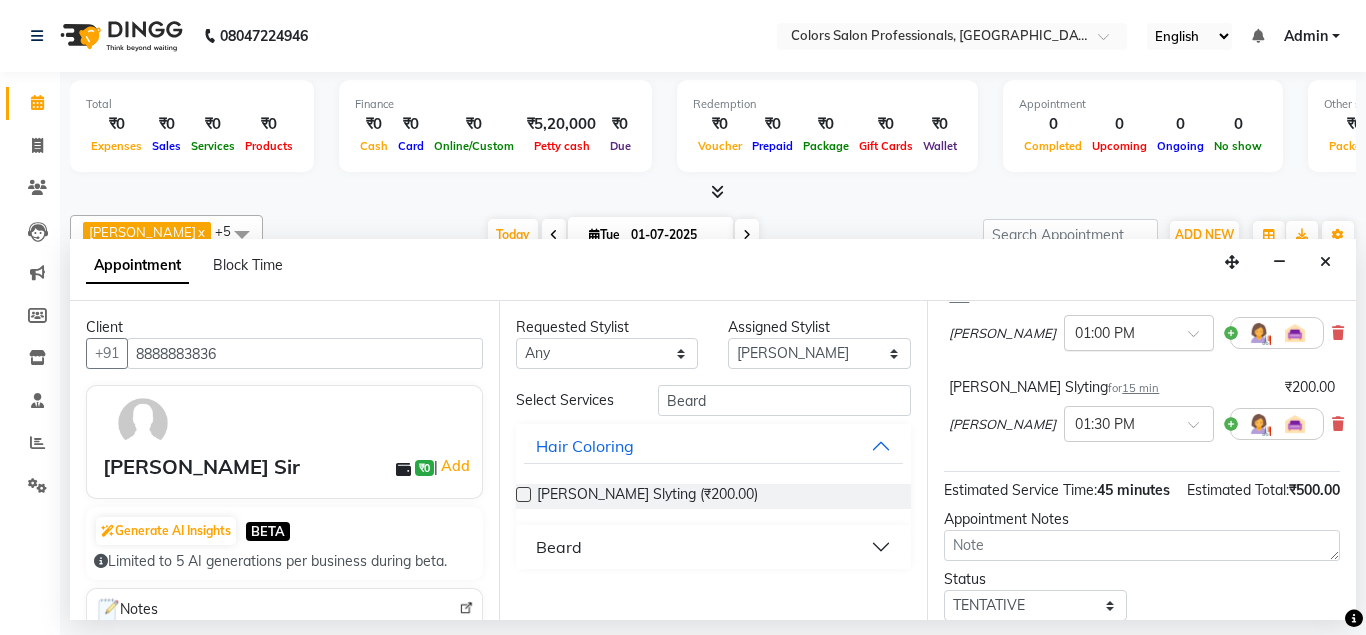 scroll, scrollTop: 111, scrollLeft: 0, axis: vertical 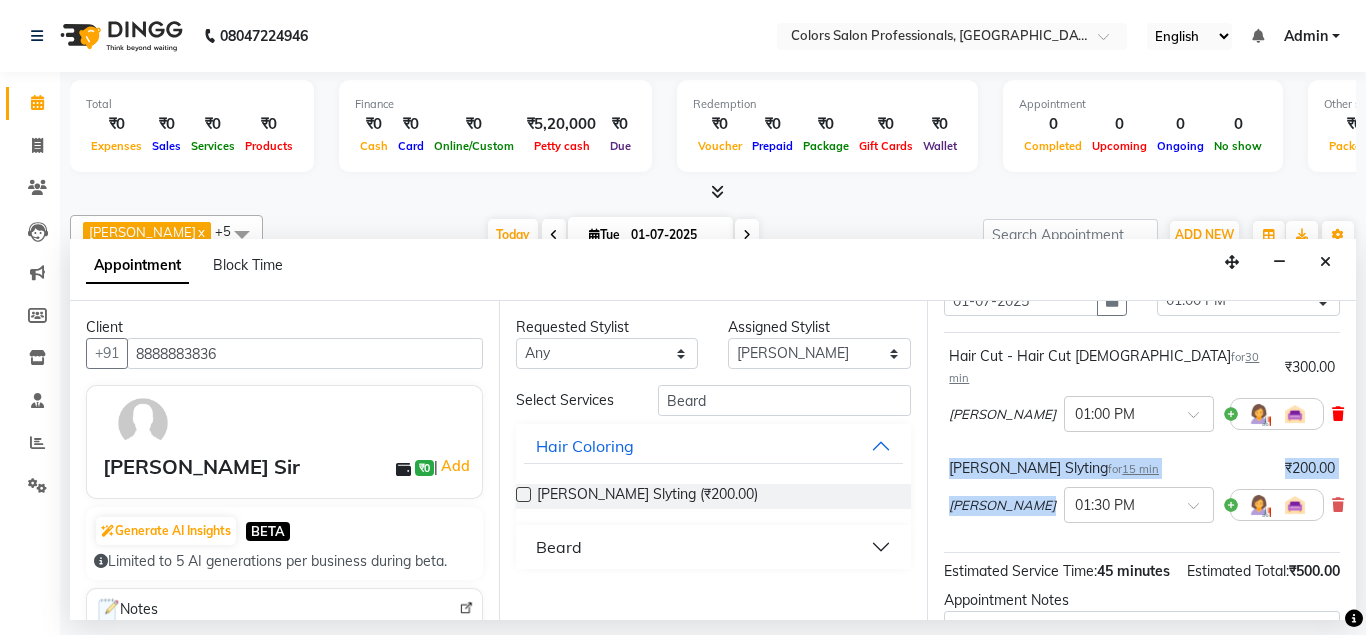 drag, startPoint x: 1335, startPoint y: 489, endPoint x: 1332, endPoint y: 389, distance: 100.04499 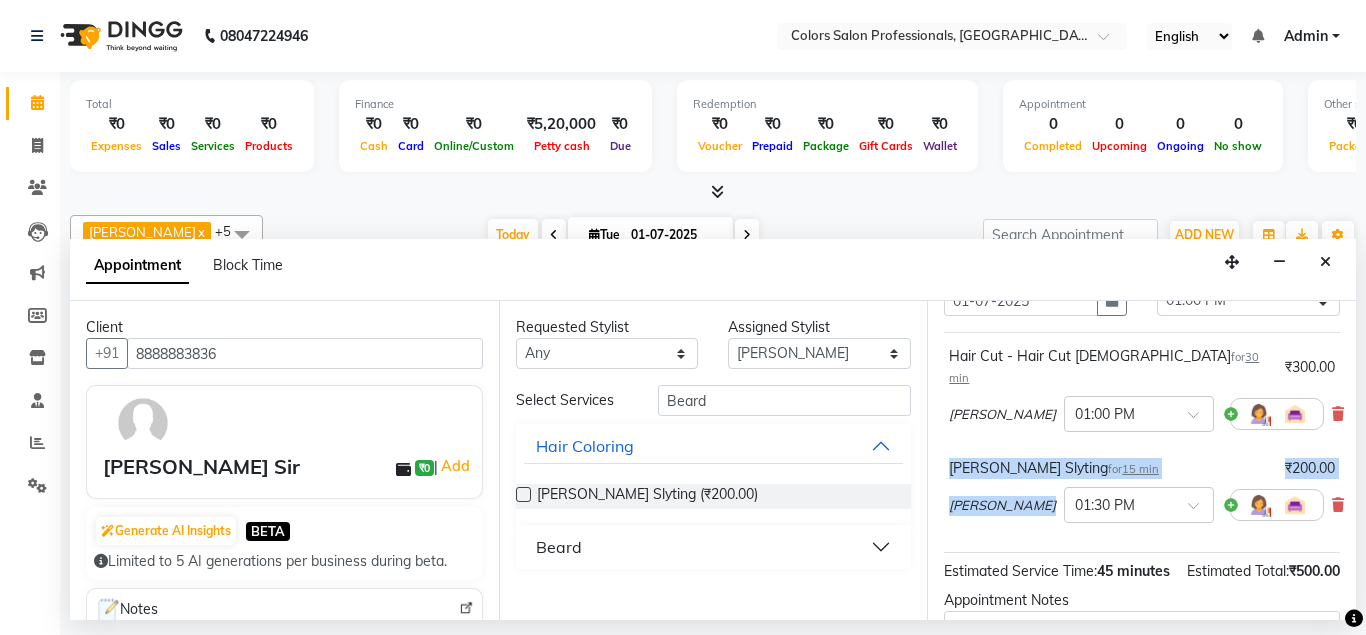 drag, startPoint x: 1332, startPoint y: 389, endPoint x: 1321, endPoint y: 391, distance: 11.18034 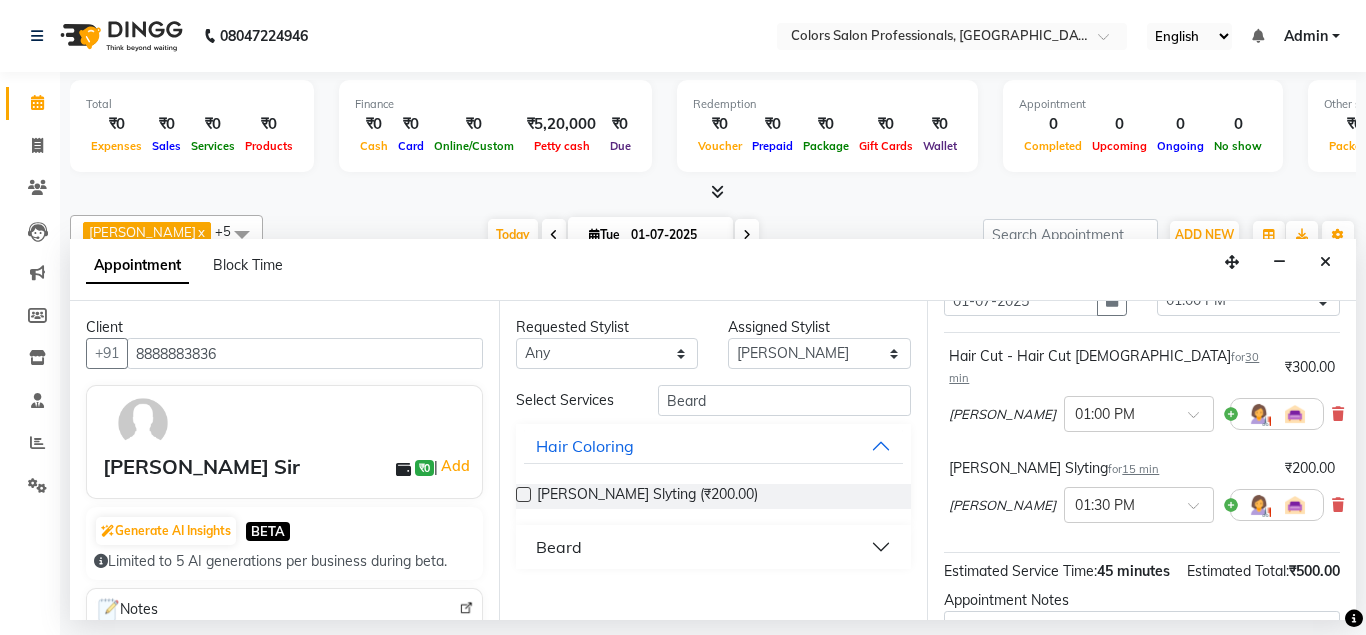 click on "[PERSON_NAME]  × 01:00 PM" at bounding box center (1142, 414) 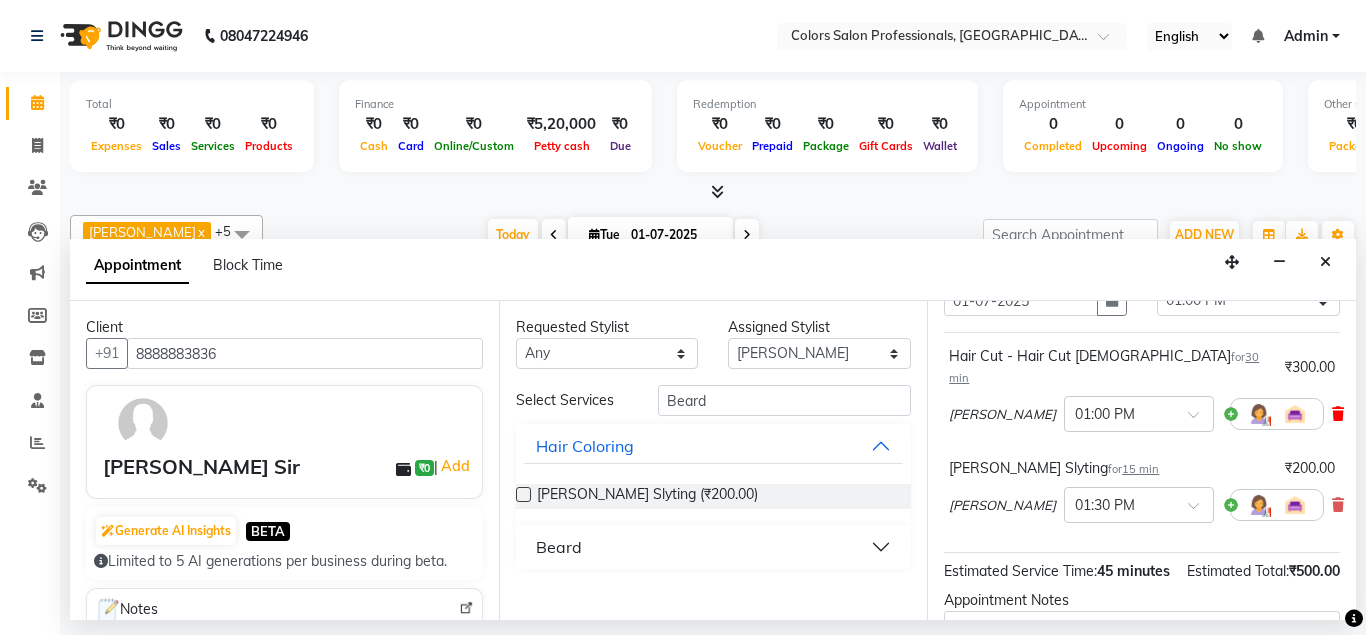 click at bounding box center [1338, 414] 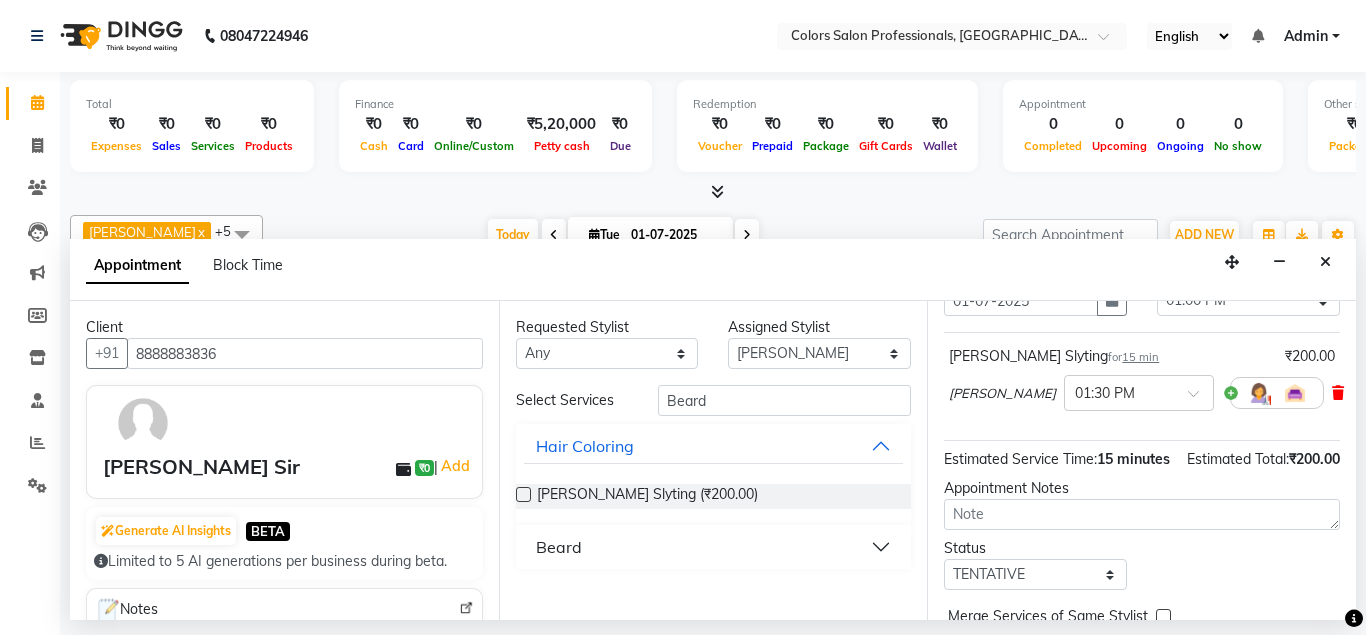click at bounding box center [1338, 393] 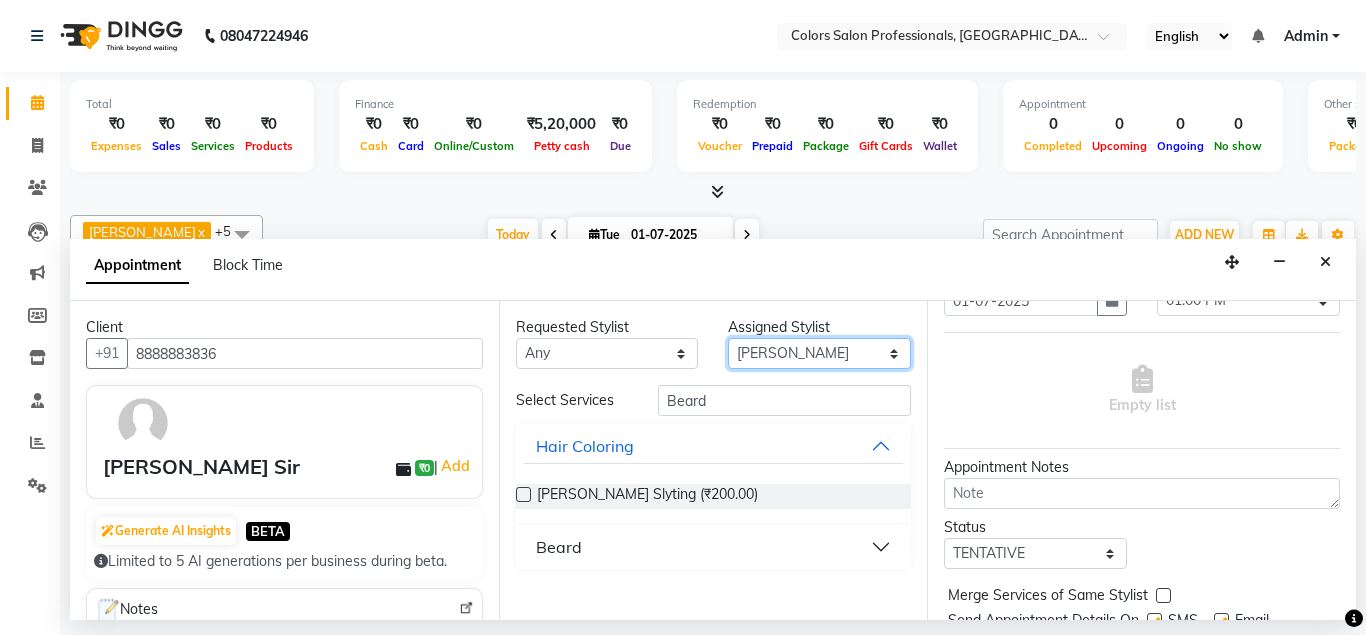click on "Select [PERSON_NAME]  [PERSON_NAME]  [PERSON_NAME]  [PERSON_NAME] [PERSON_NAME]" at bounding box center [819, 353] 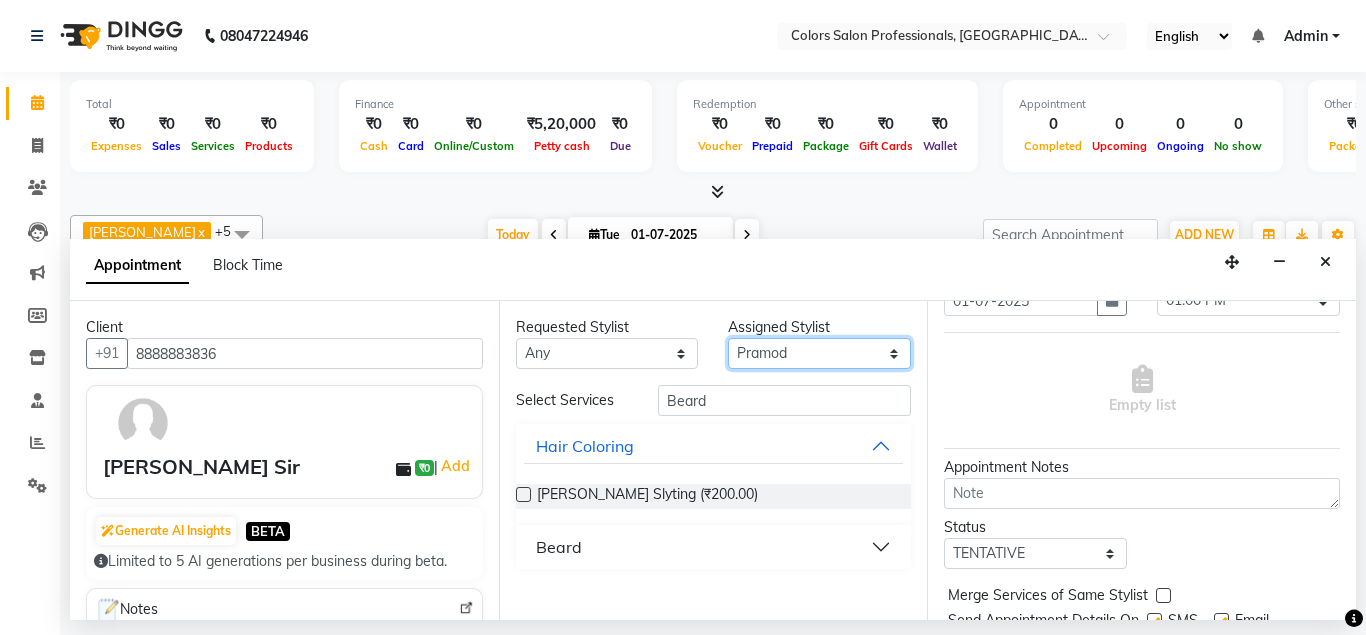 click on "Pramod" at bounding box center (0, 0) 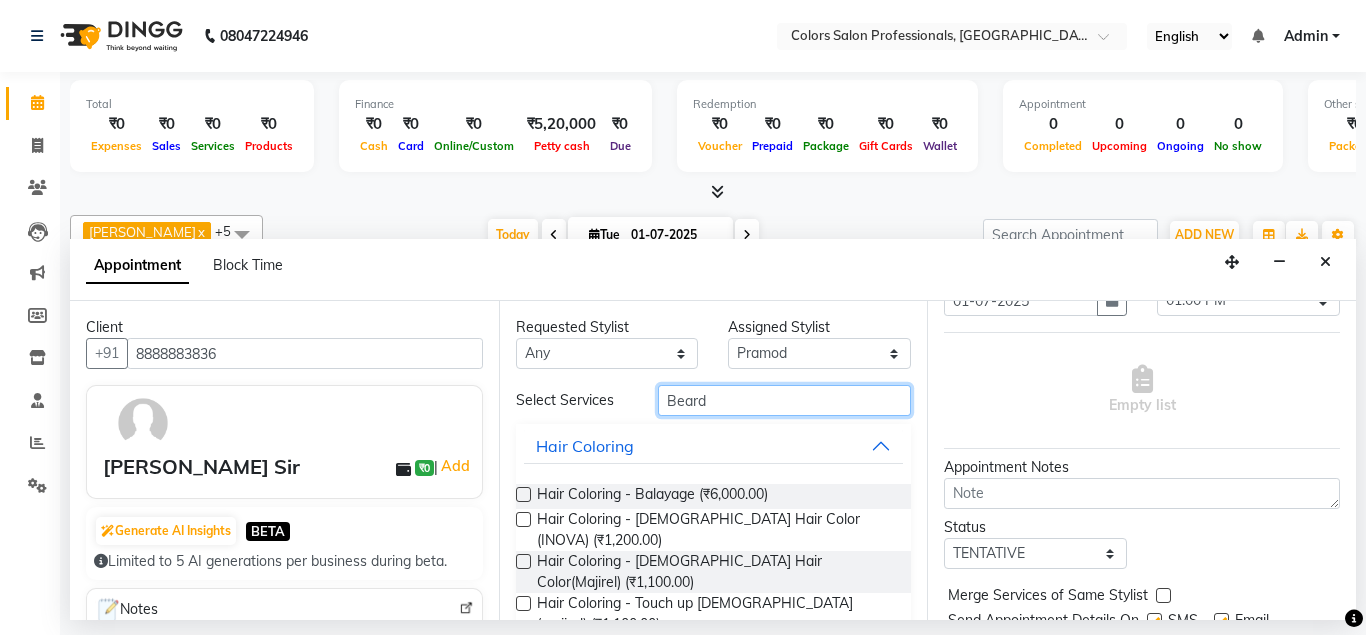 click on "Beard" at bounding box center [785, 400] 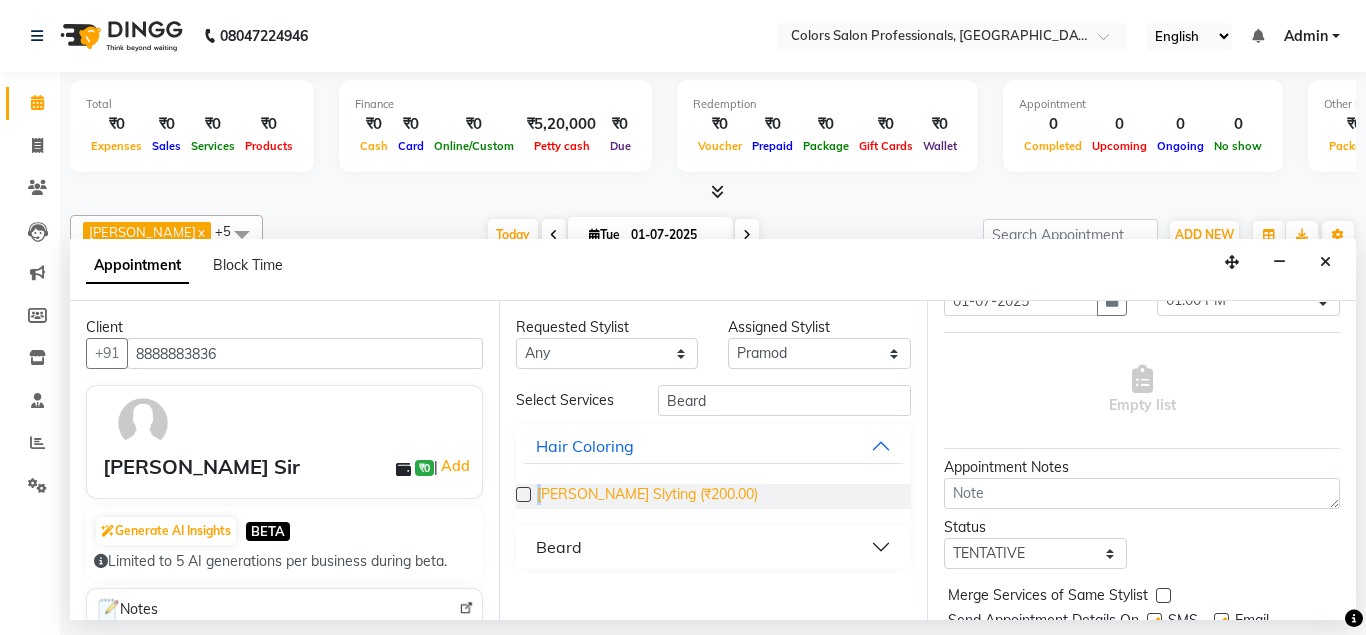 click on "[PERSON_NAME] Slyting (₹200.00)" at bounding box center (647, 496) 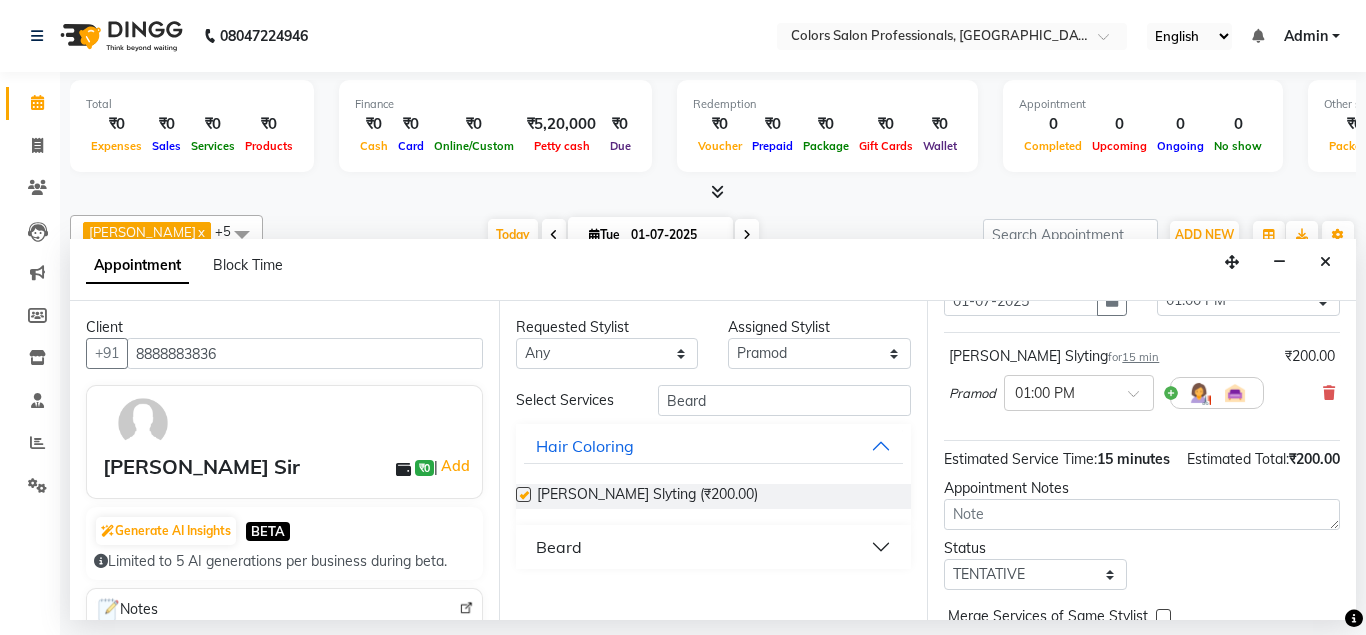 checkbox on "false" 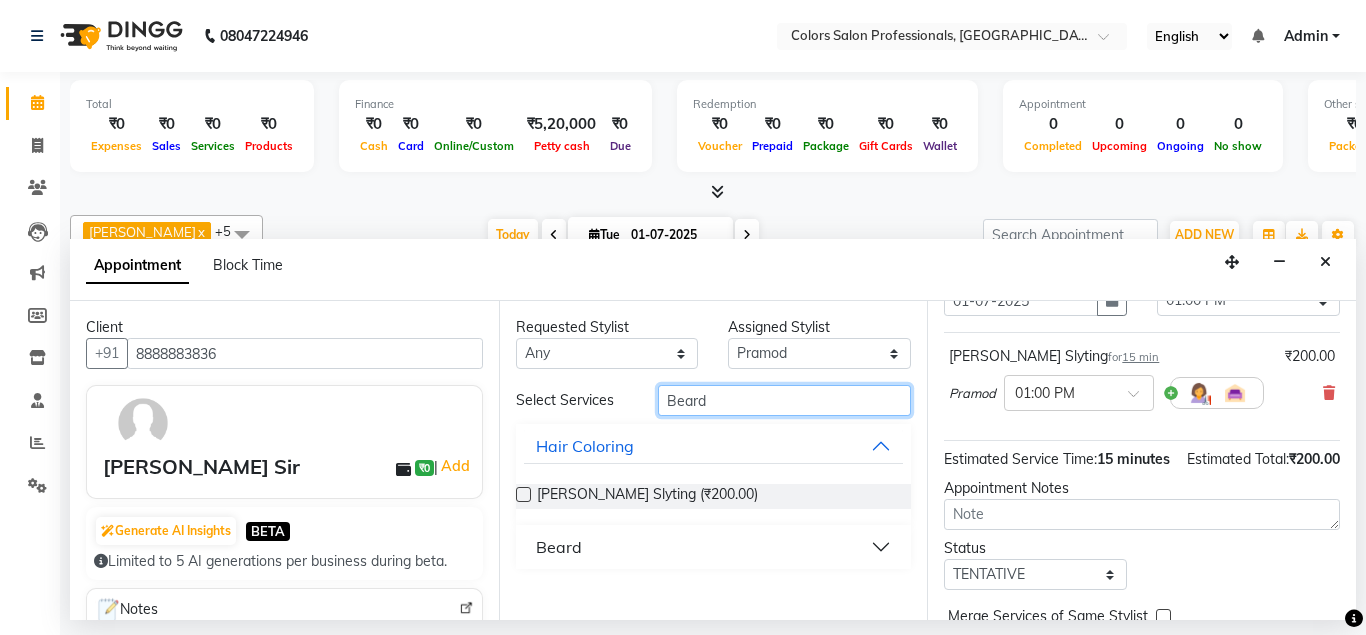 drag, startPoint x: 744, startPoint y: 402, endPoint x: 770, endPoint y: 405, distance: 26.172504 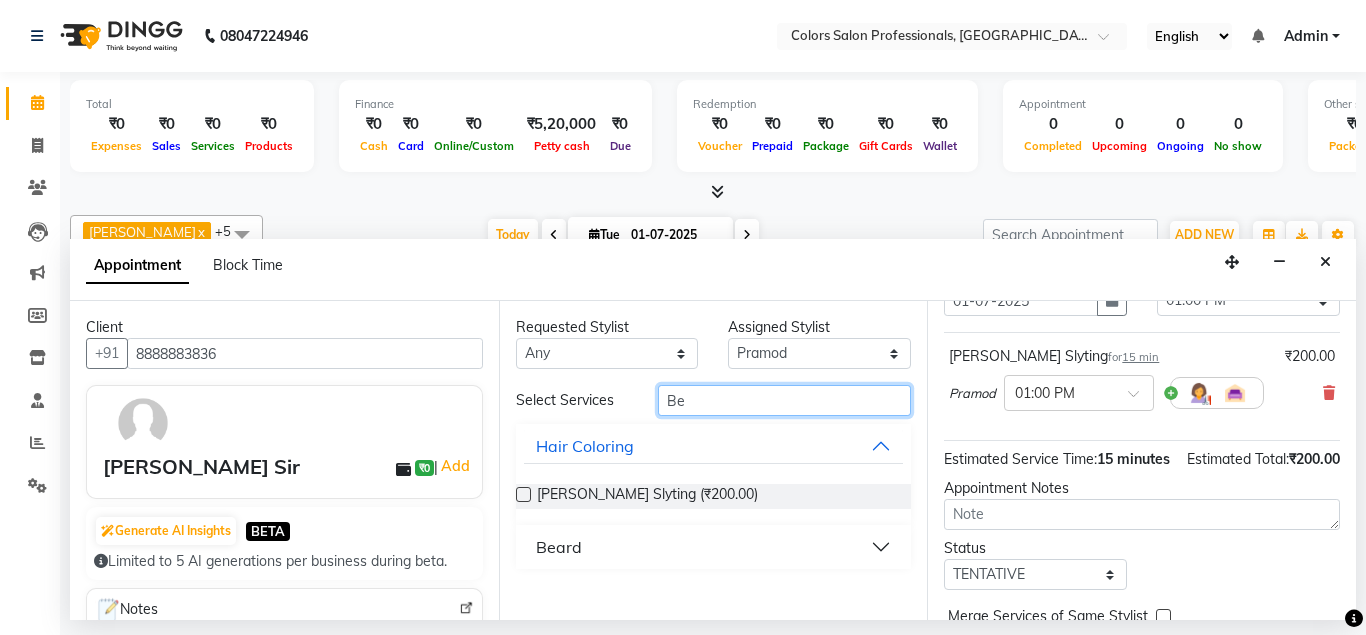 type on "B" 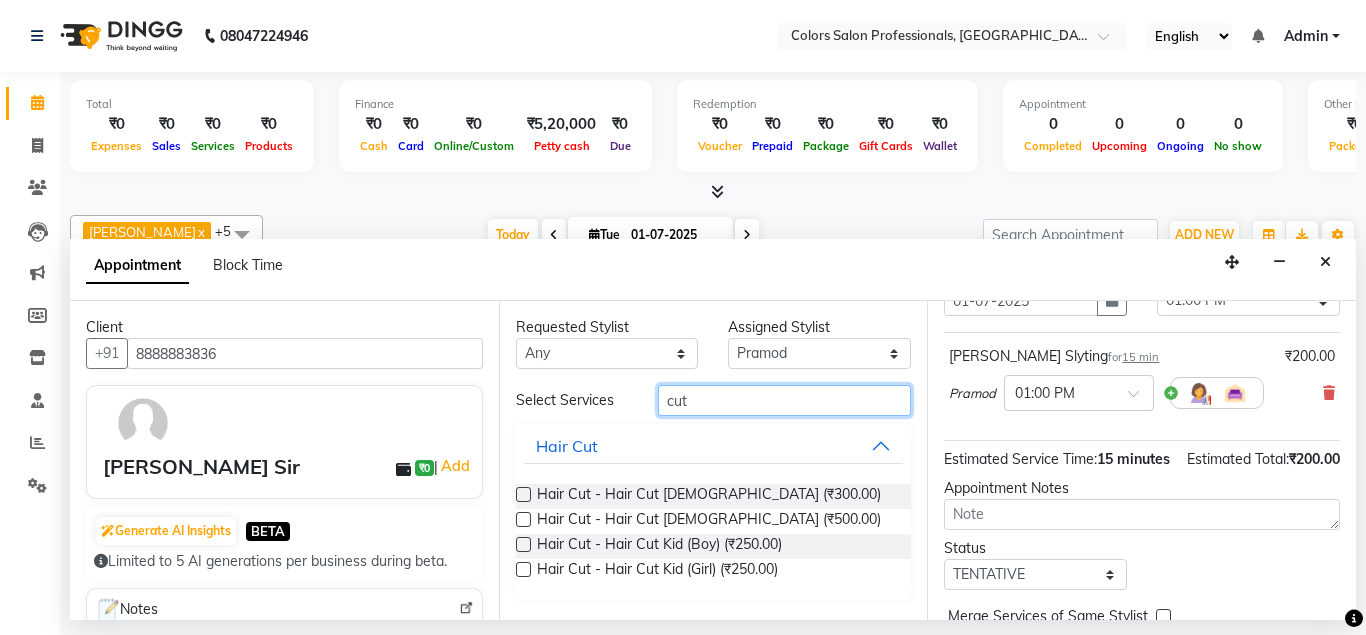 type on "cut" 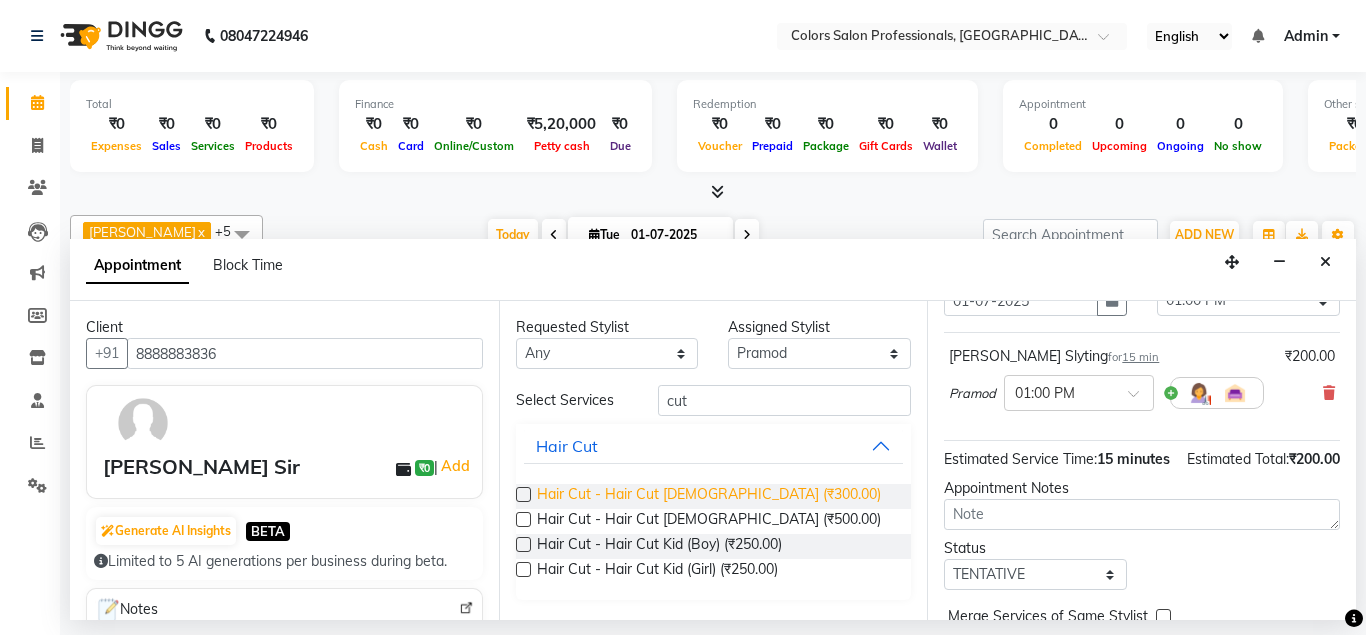 click on "Hair Cut - Hair Cut [DEMOGRAPHIC_DATA] (₹300.00)" at bounding box center (709, 496) 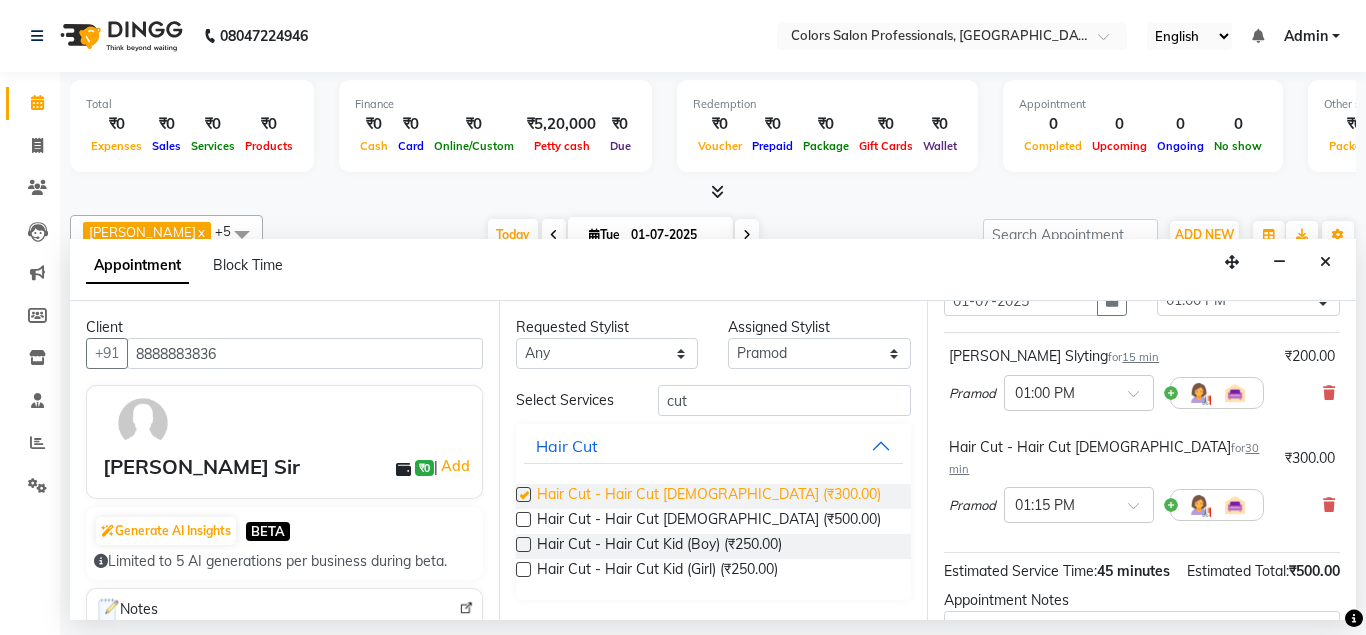 checkbox on "false" 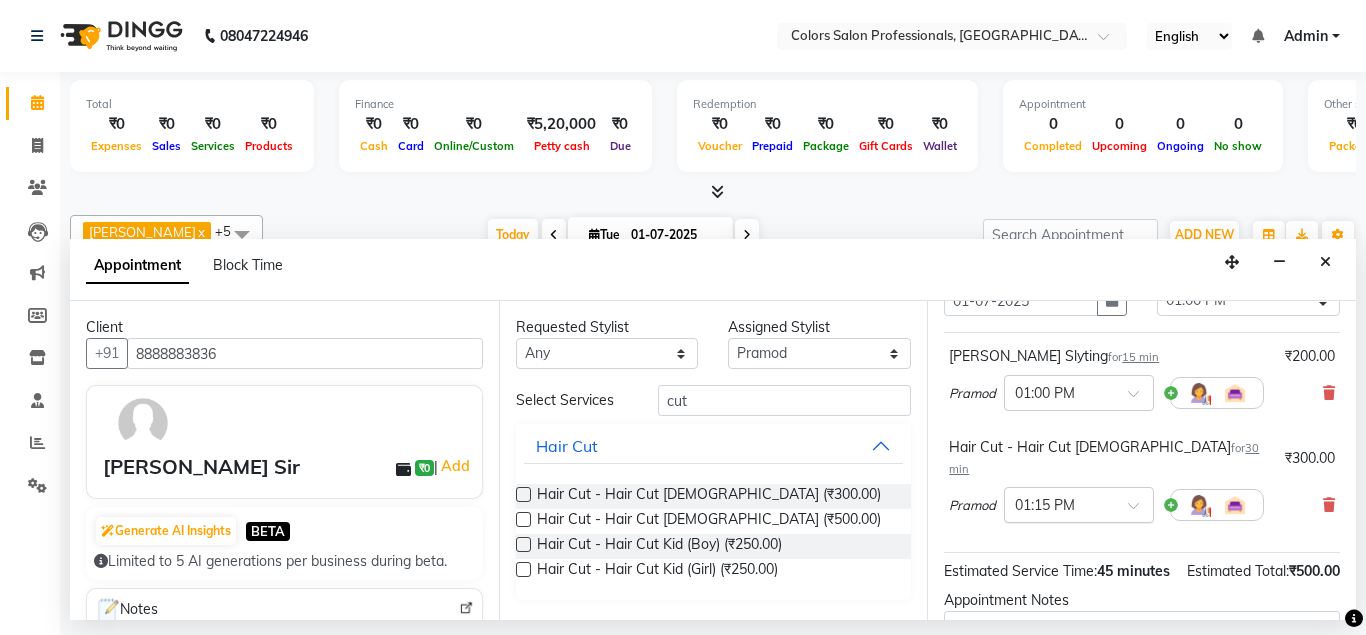 scroll, scrollTop: 298, scrollLeft: 0, axis: vertical 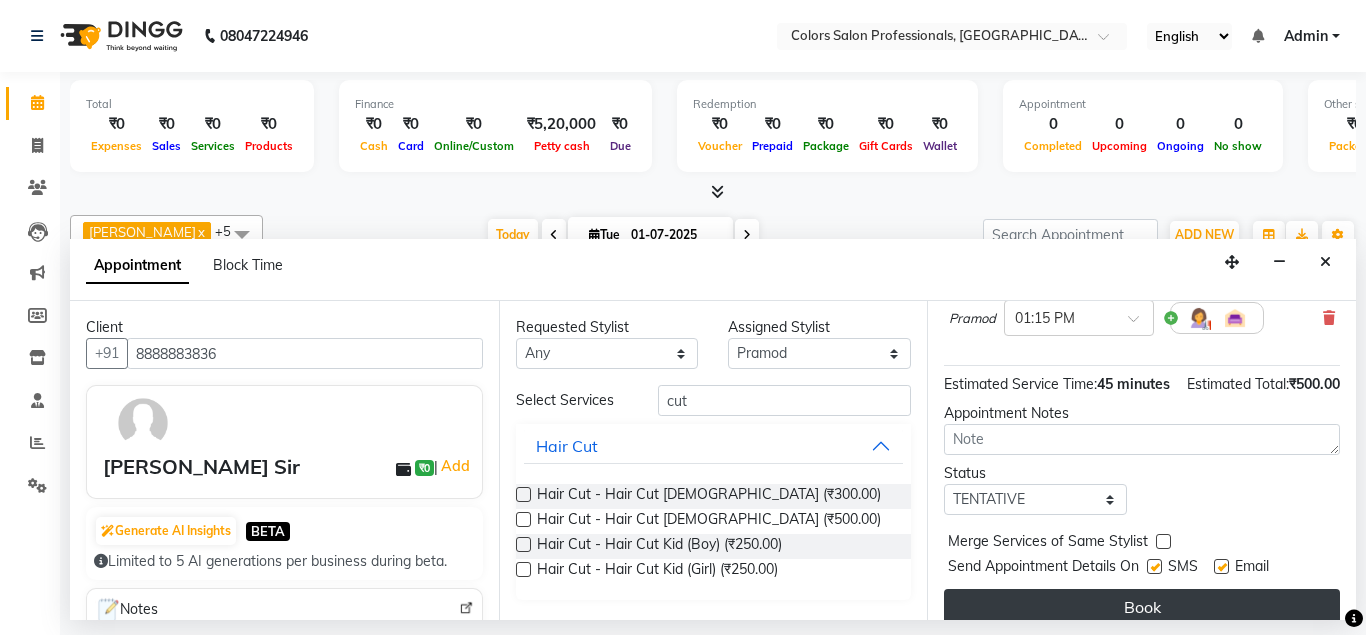 click on "Book" at bounding box center (1142, 607) 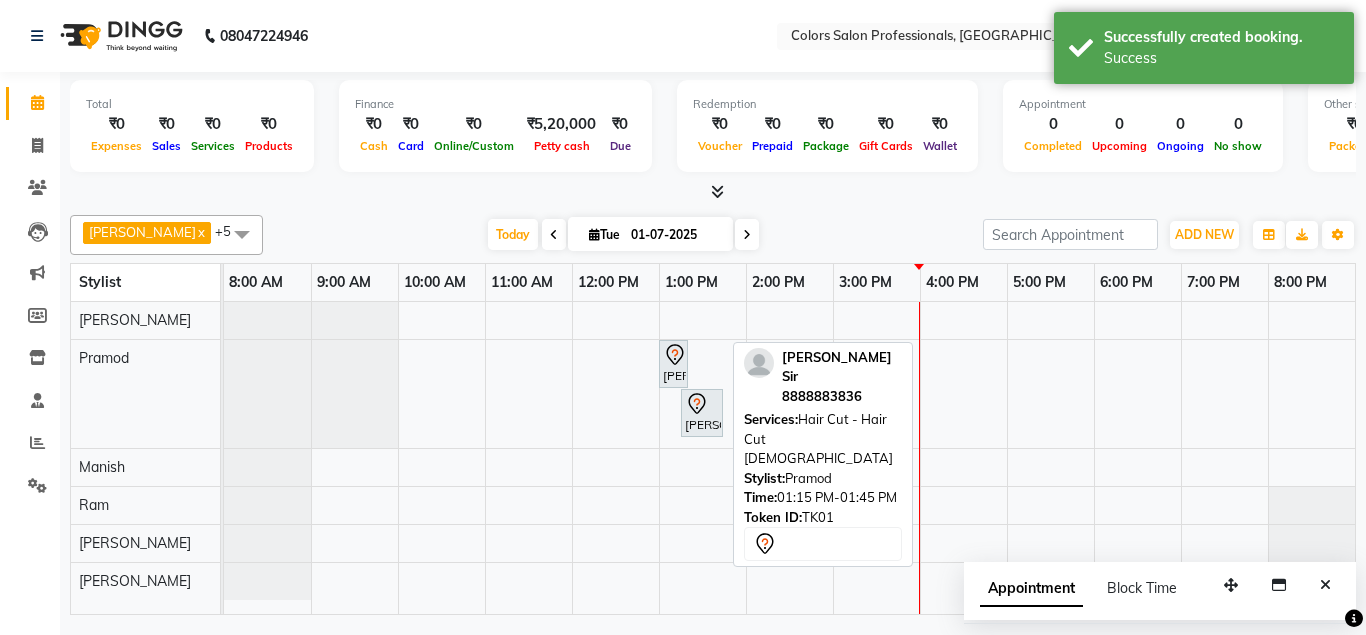 click on "[PERSON_NAME][GEOGRAPHIC_DATA], 01:15 PM-01:45 PM, Hair Cut - Hair Cut [DEMOGRAPHIC_DATA]" at bounding box center [702, 413] 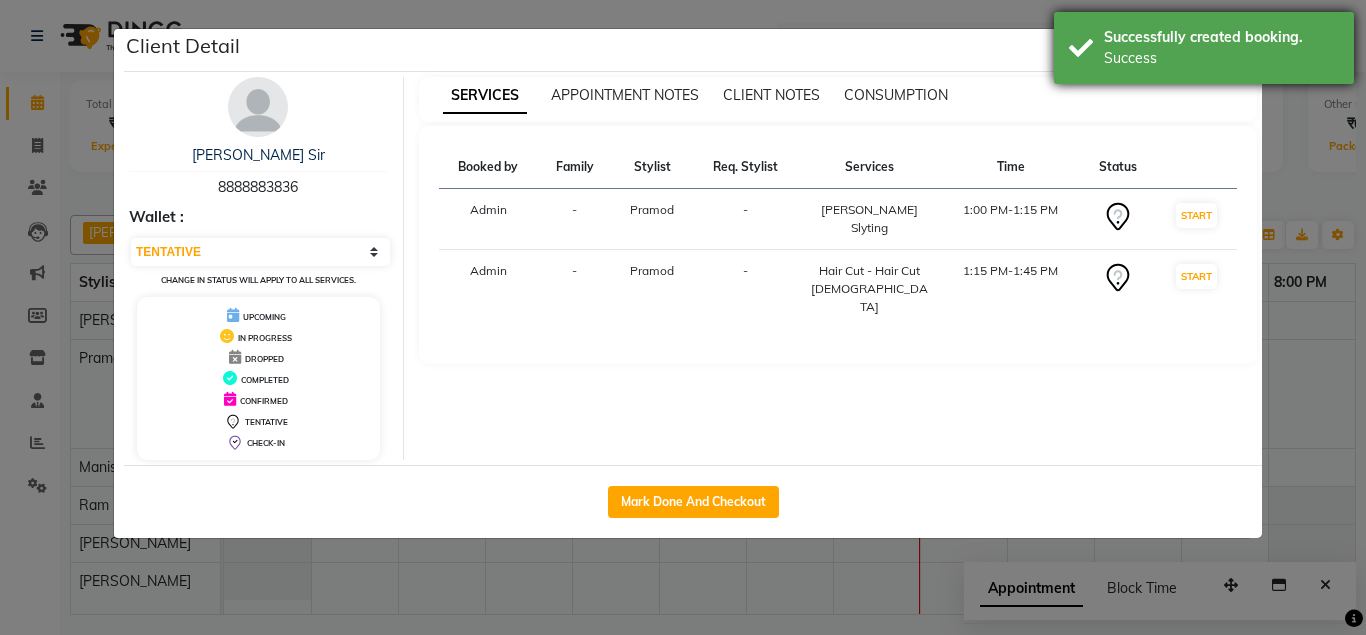 click on "Successfully created booking." at bounding box center [1221, 37] 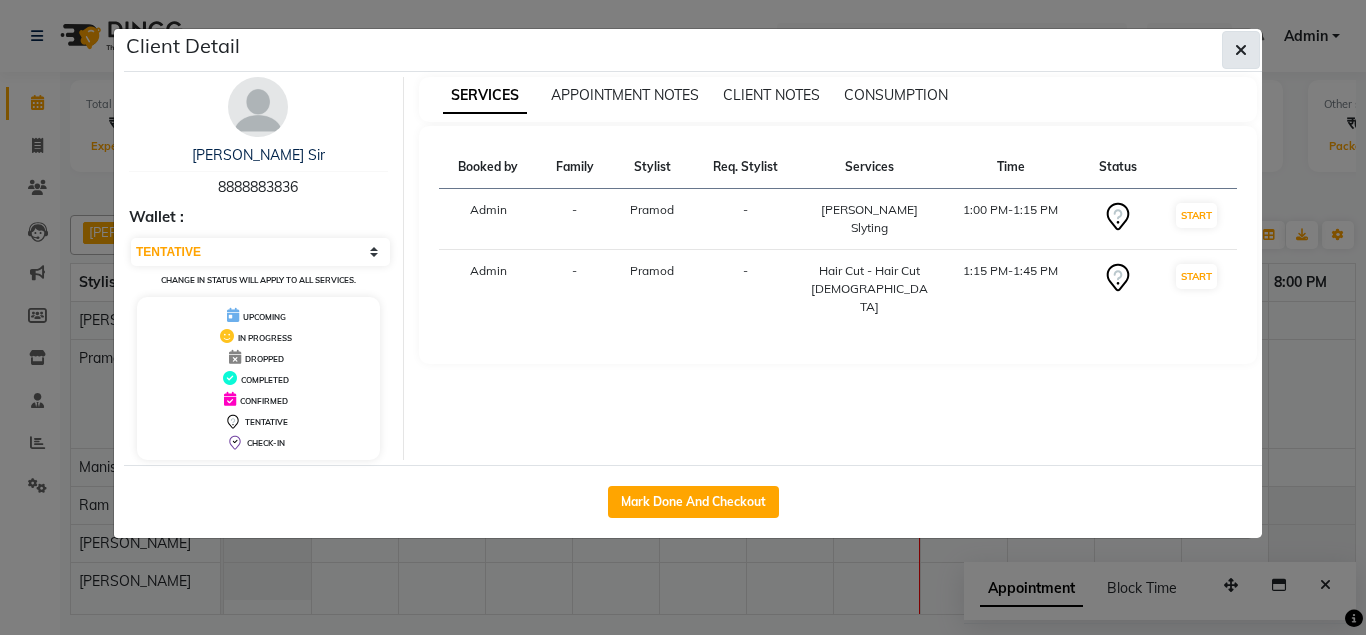 click 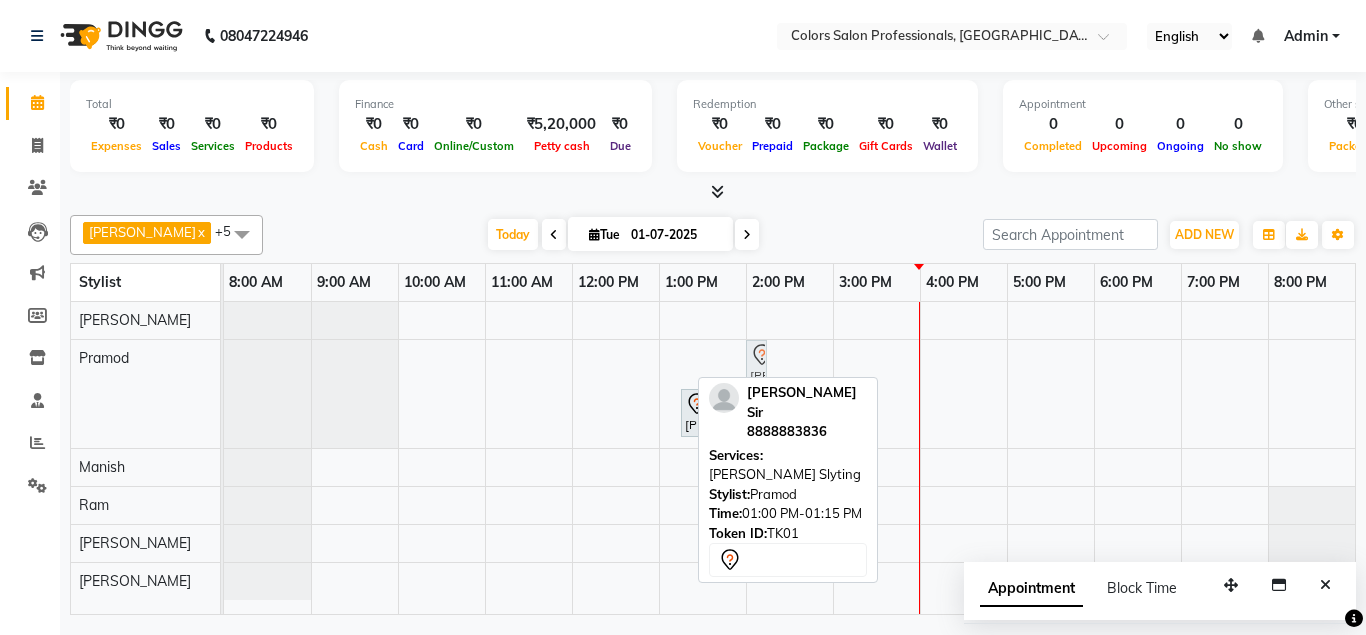 drag, startPoint x: 664, startPoint y: 349, endPoint x: 767, endPoint y: 361, distance: 103.69667 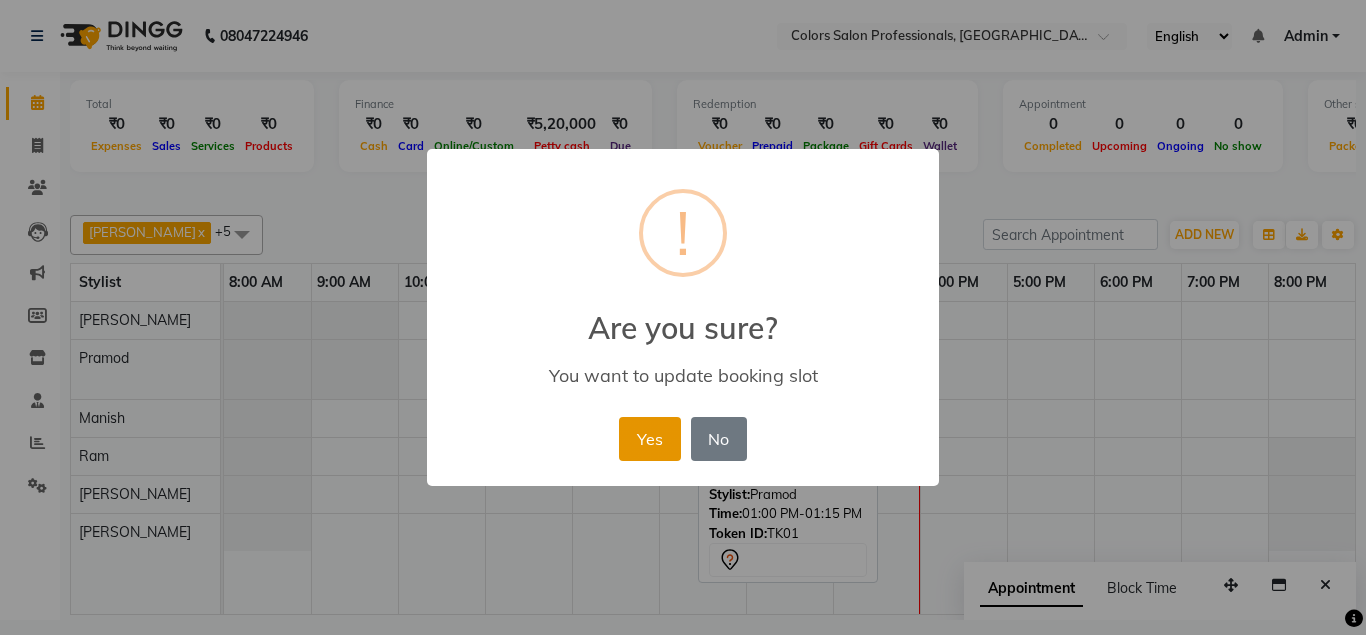click on "Yes" at bounding box center [649, 439] 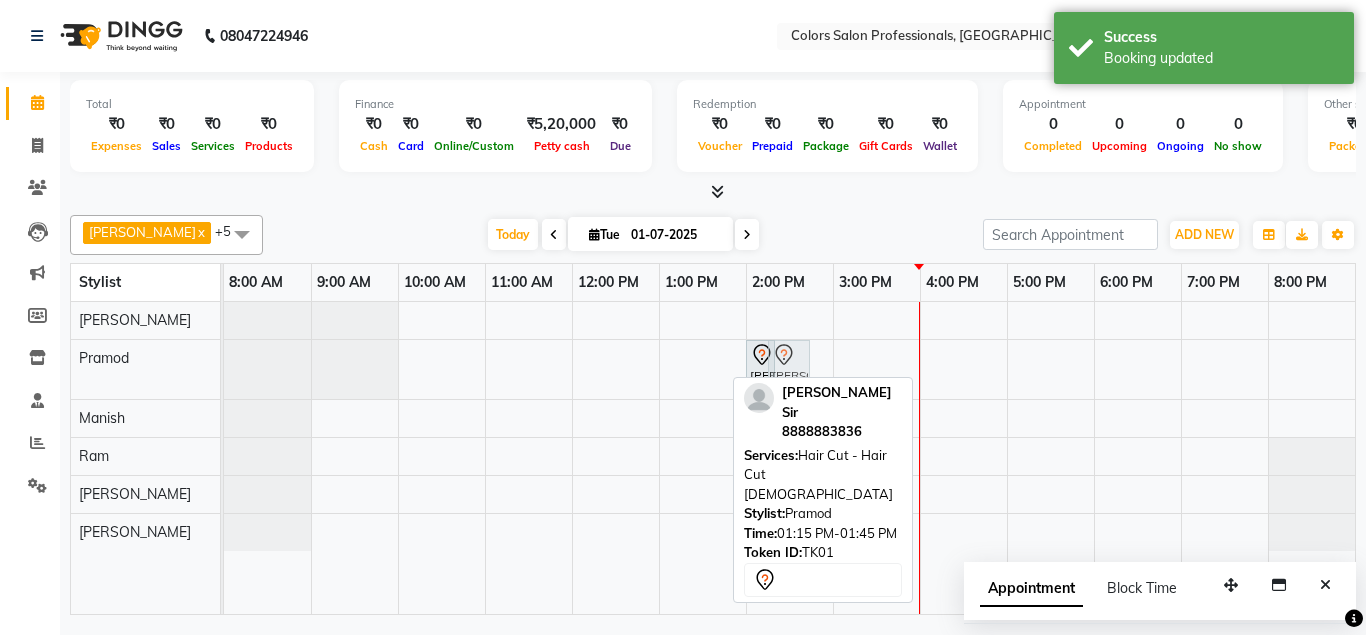 drag, startPoint x: 710, startPoint y: 358, endPoint x: 815, endPoint y: 373, distance: 106.06602 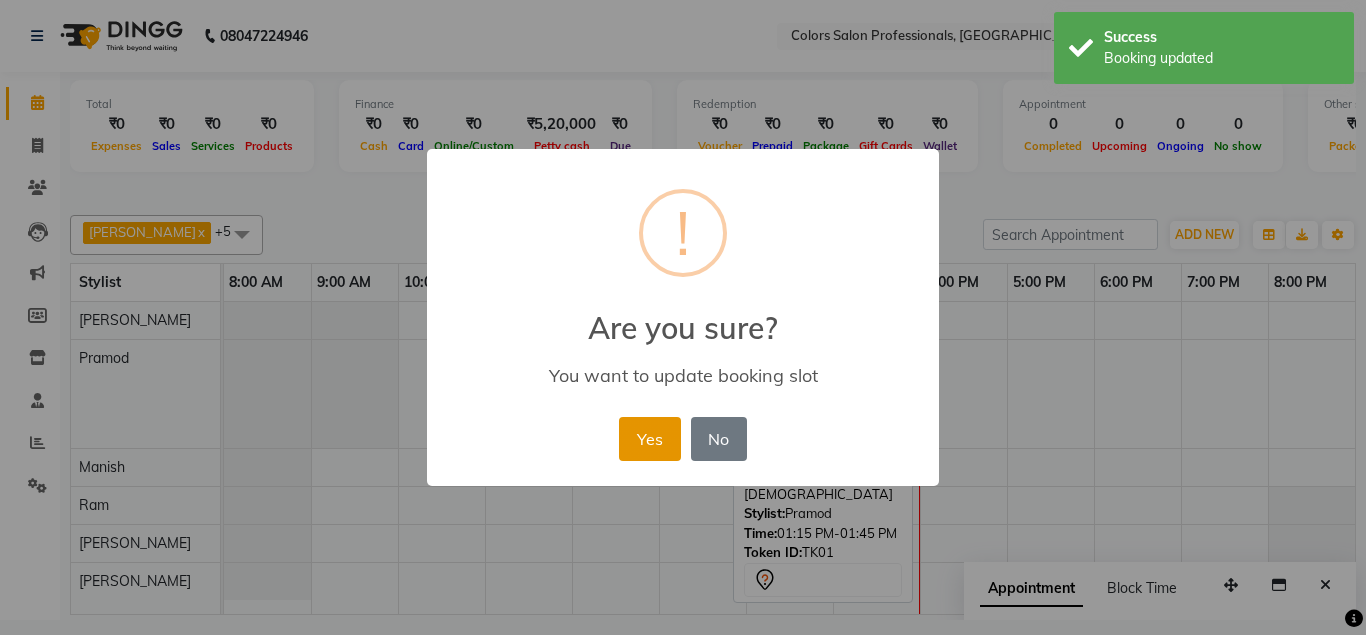 click on "Yes" at bounding box center (649, 439) 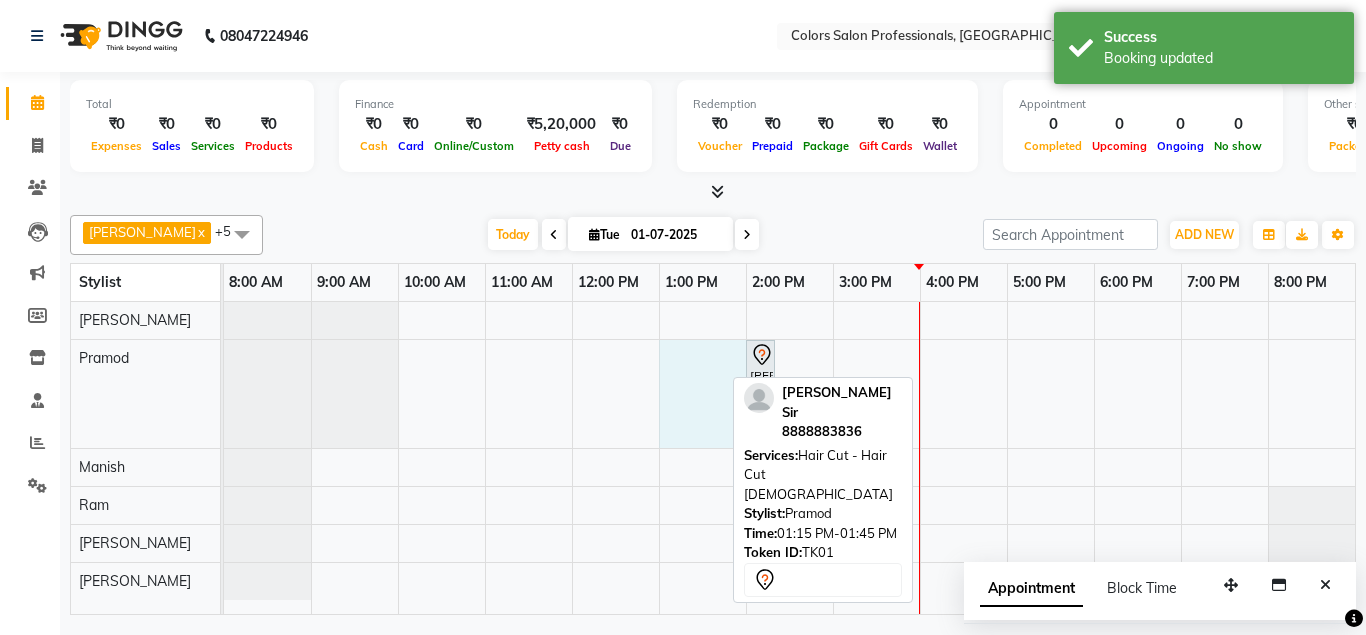 click on "[PERSON_NAME][GEOGRAPHIC_DATA], 02:00 PM-02:15 PM, [PERSON_NAME] Slyting             [PERSON_NAME][GEOGRAPHIC_DATA], 02:15 PM-02:45 PM, Hair Cut - Hair Cut [DEMOGRAPHIC_DATA]" at bounding box center [789, 458] 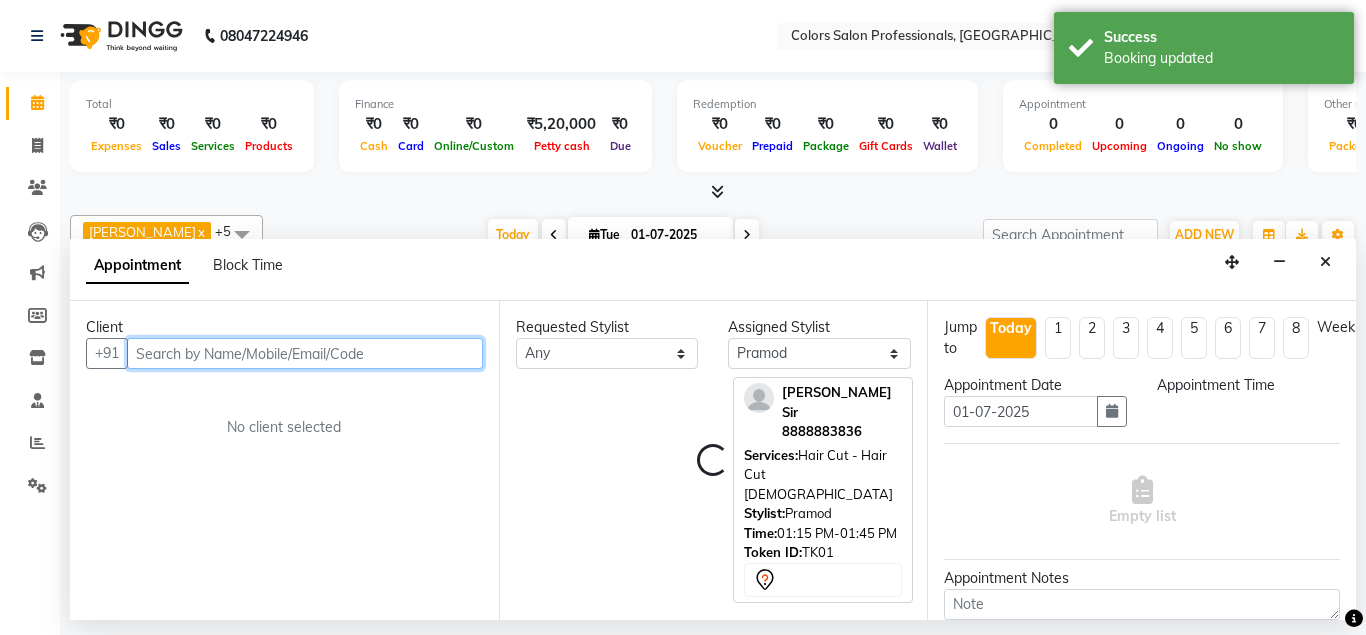select on "780" 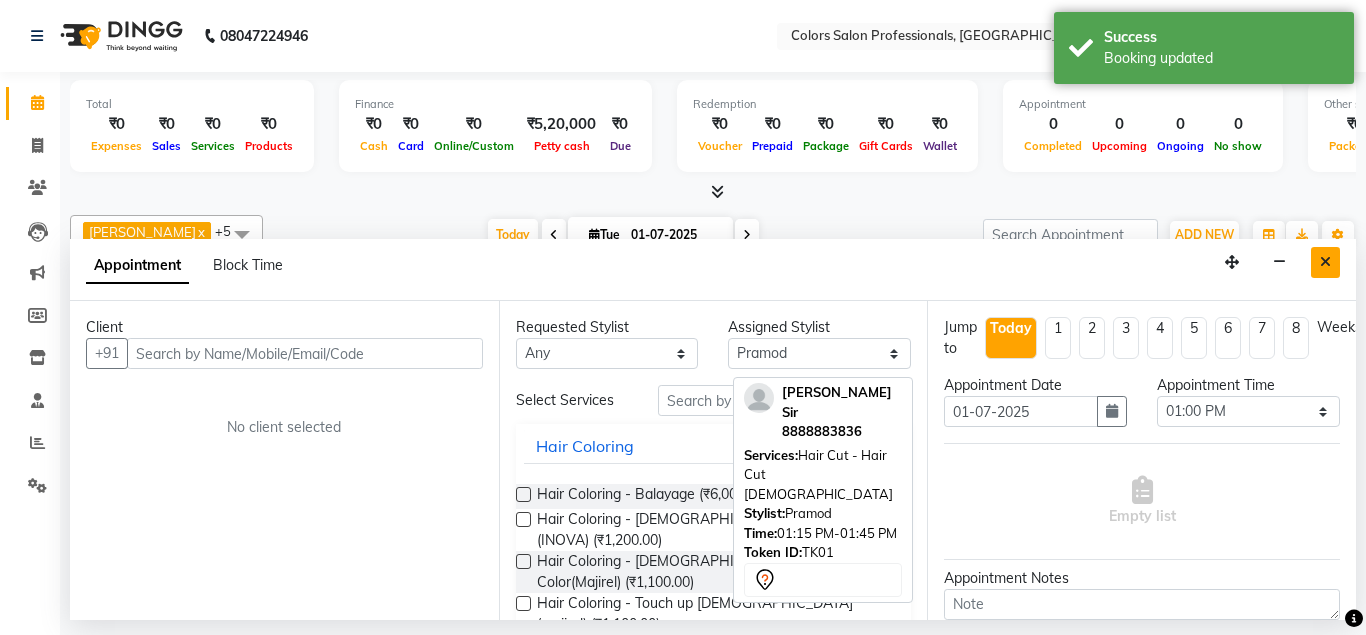 click at bounding box center [1325, 262] 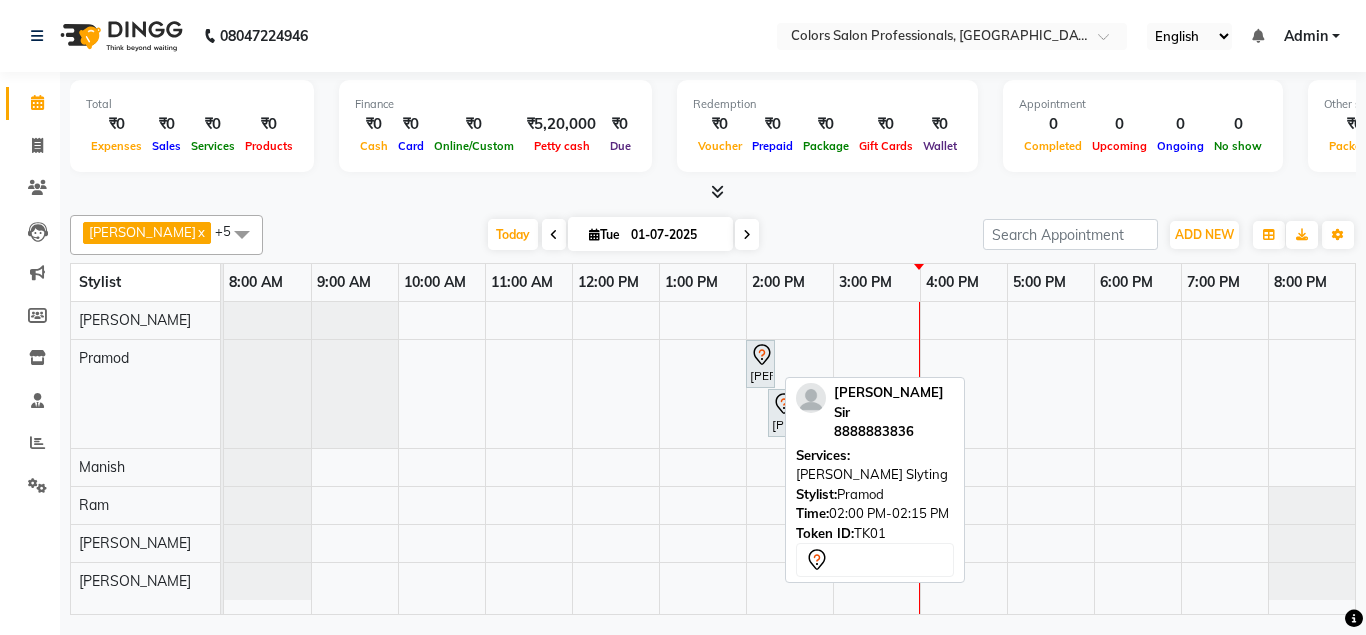 click 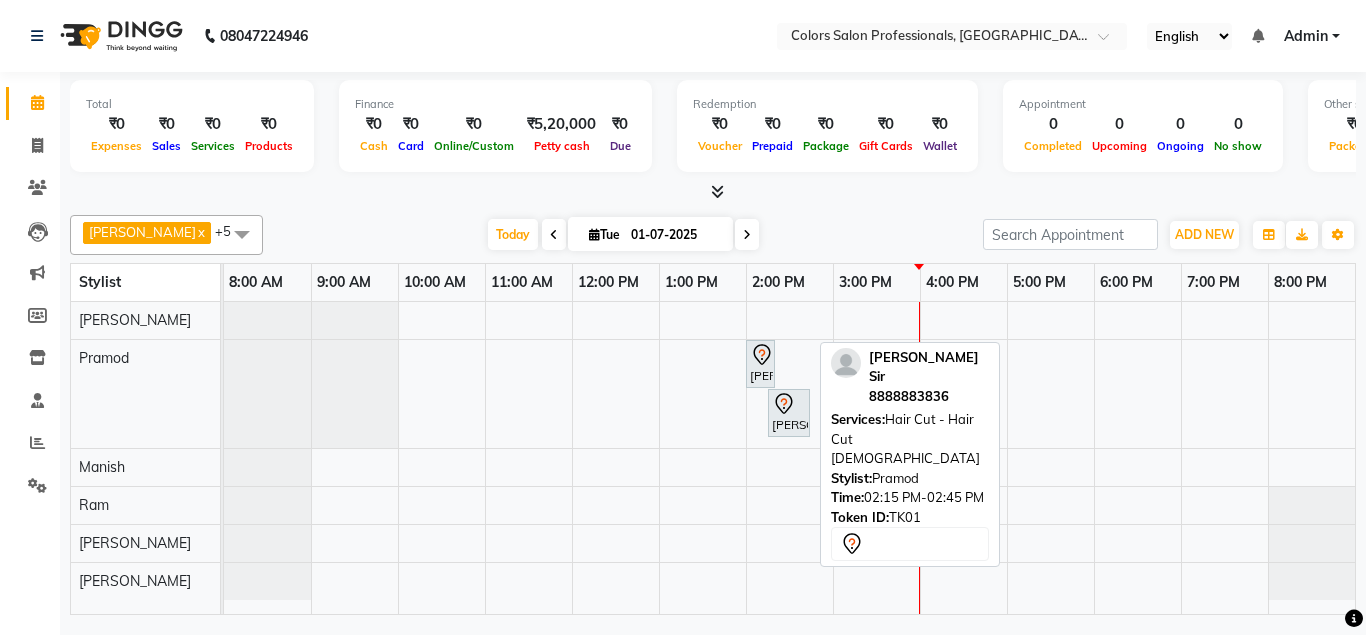 click 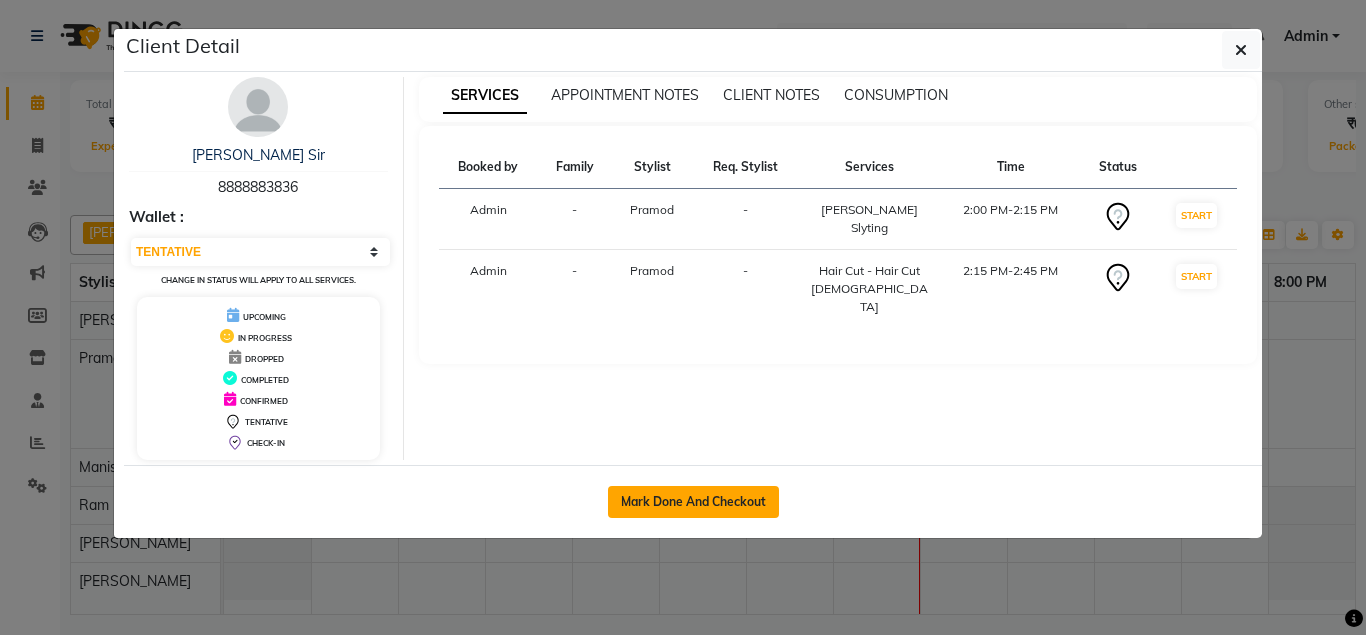 click on "Mark Done And Checkout" 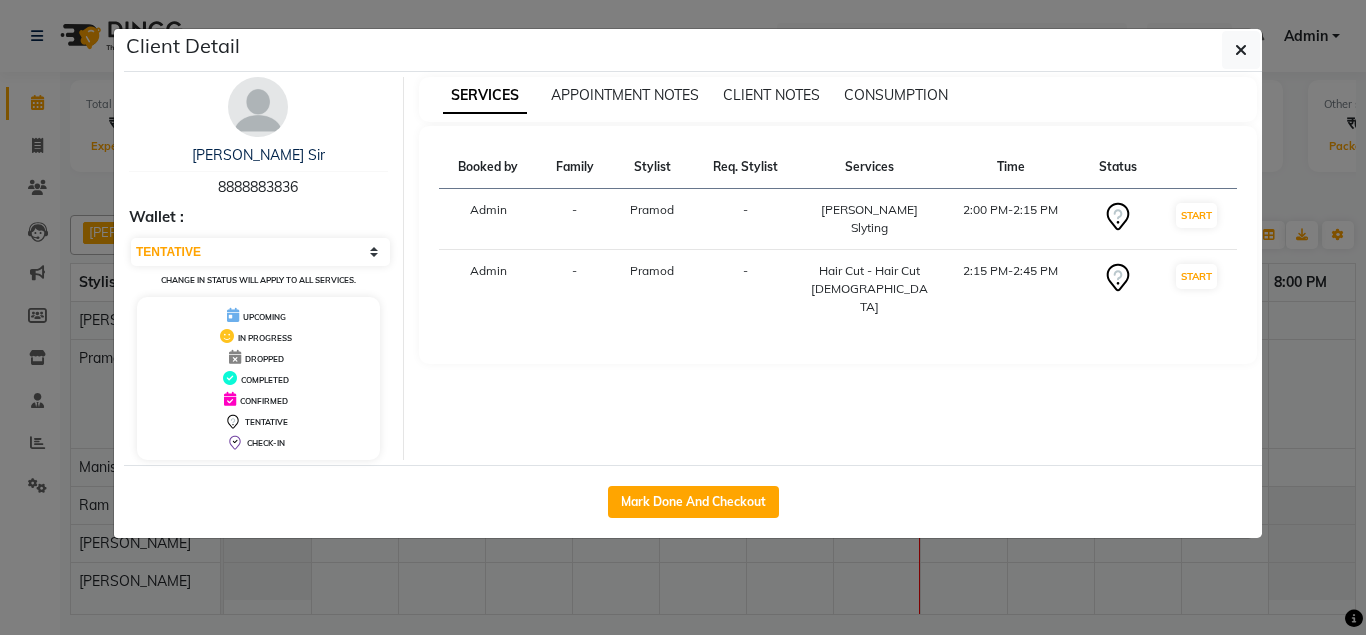 select on "7161" 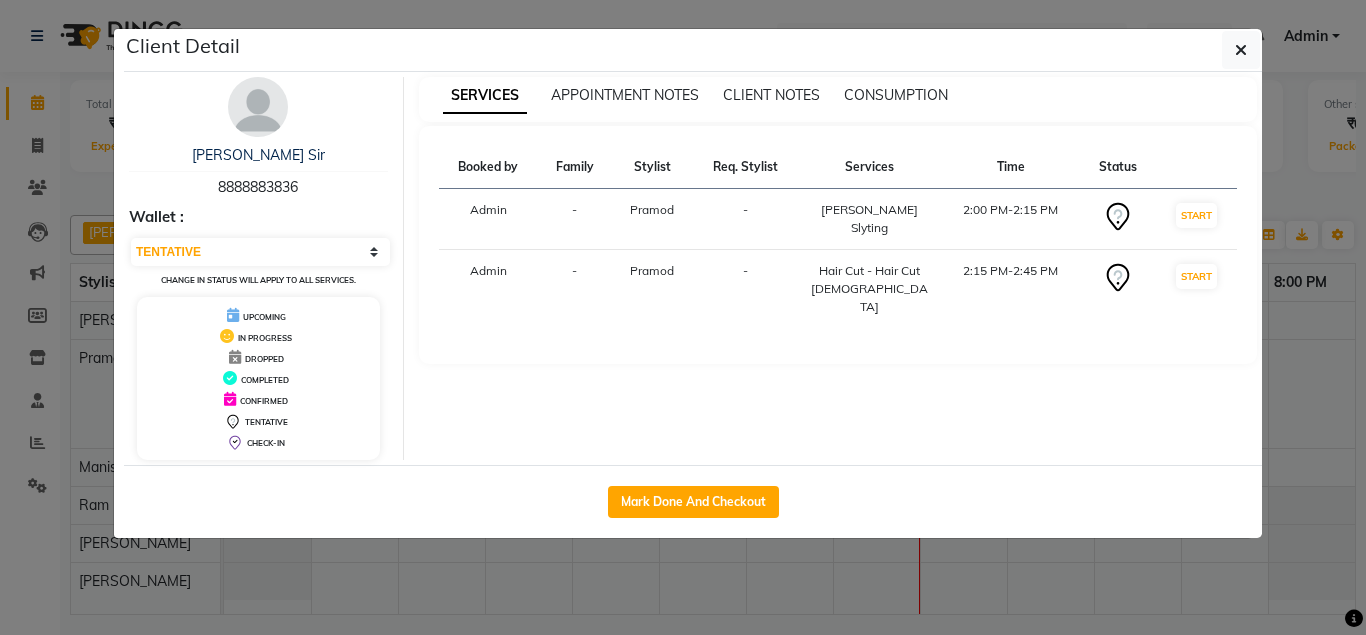 select on "service" 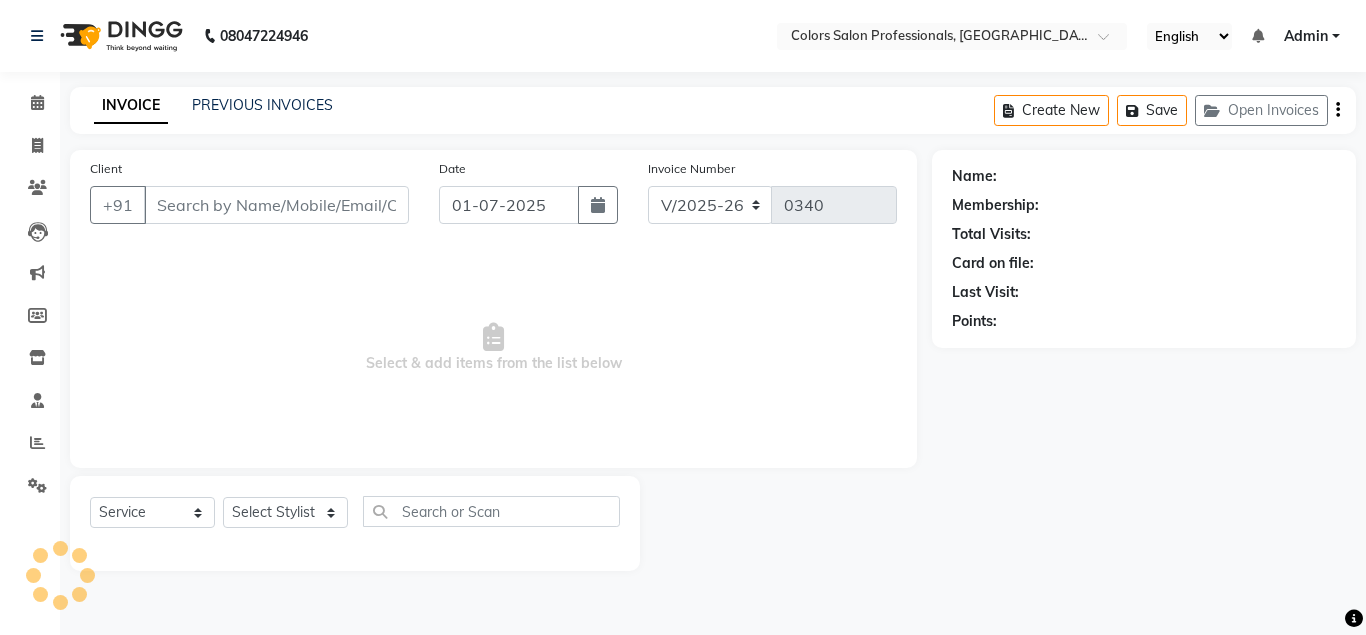 type on "8888883836" 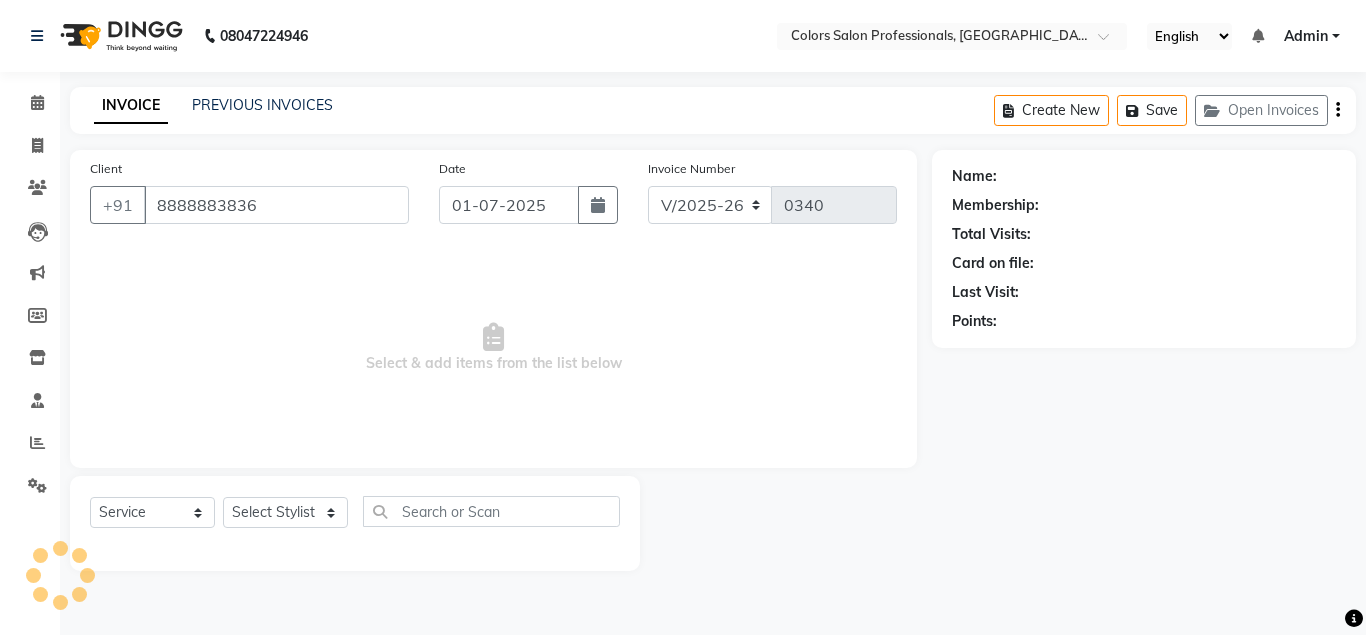 select on "60229" 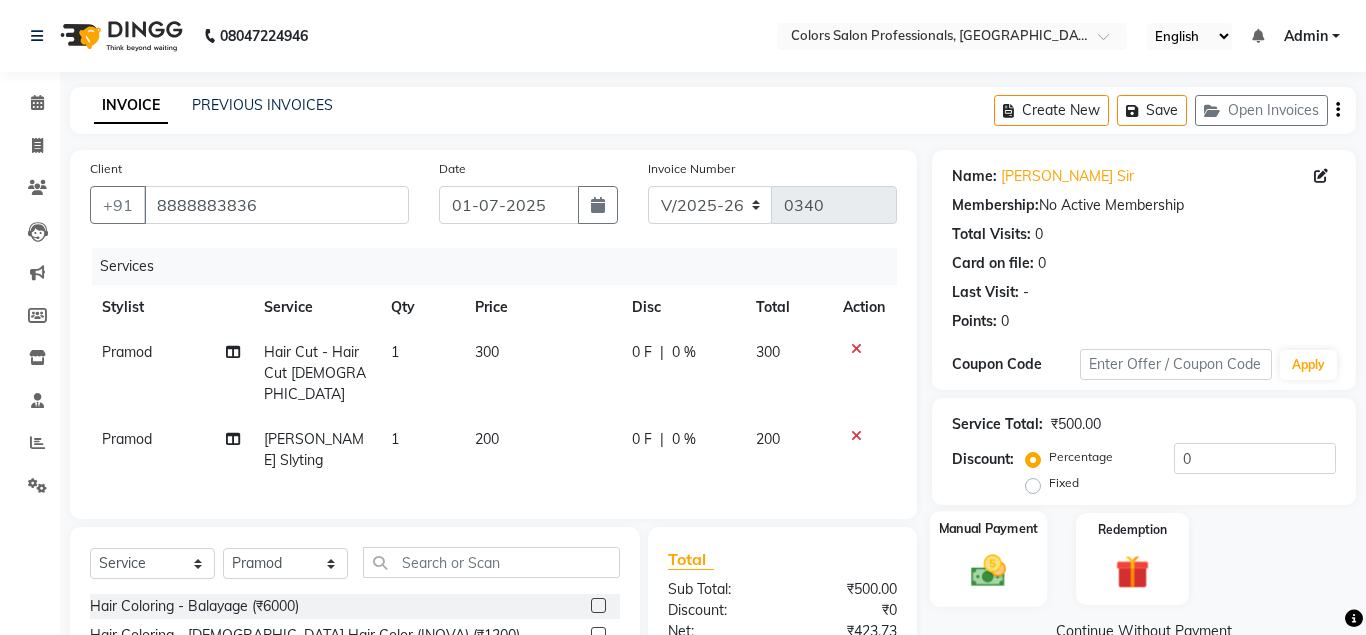 click on "Manual Payment" 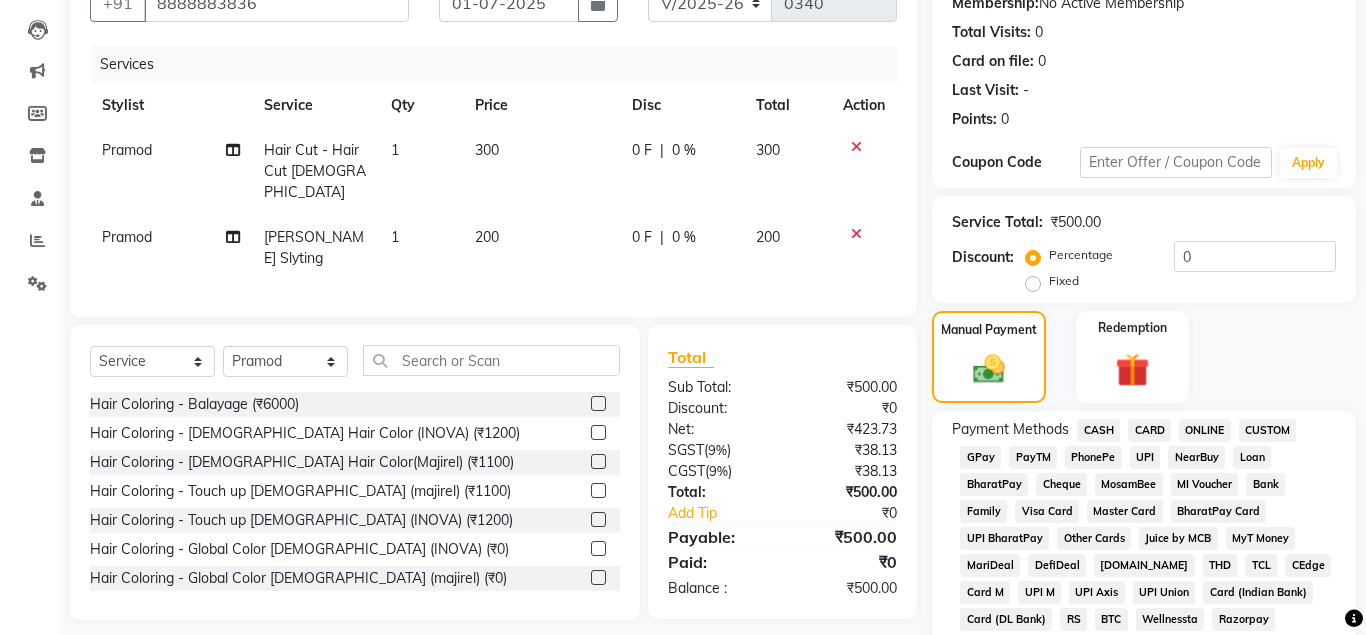 scroll, scrollTop: 204, scrollLeft: 0, axis: vertical 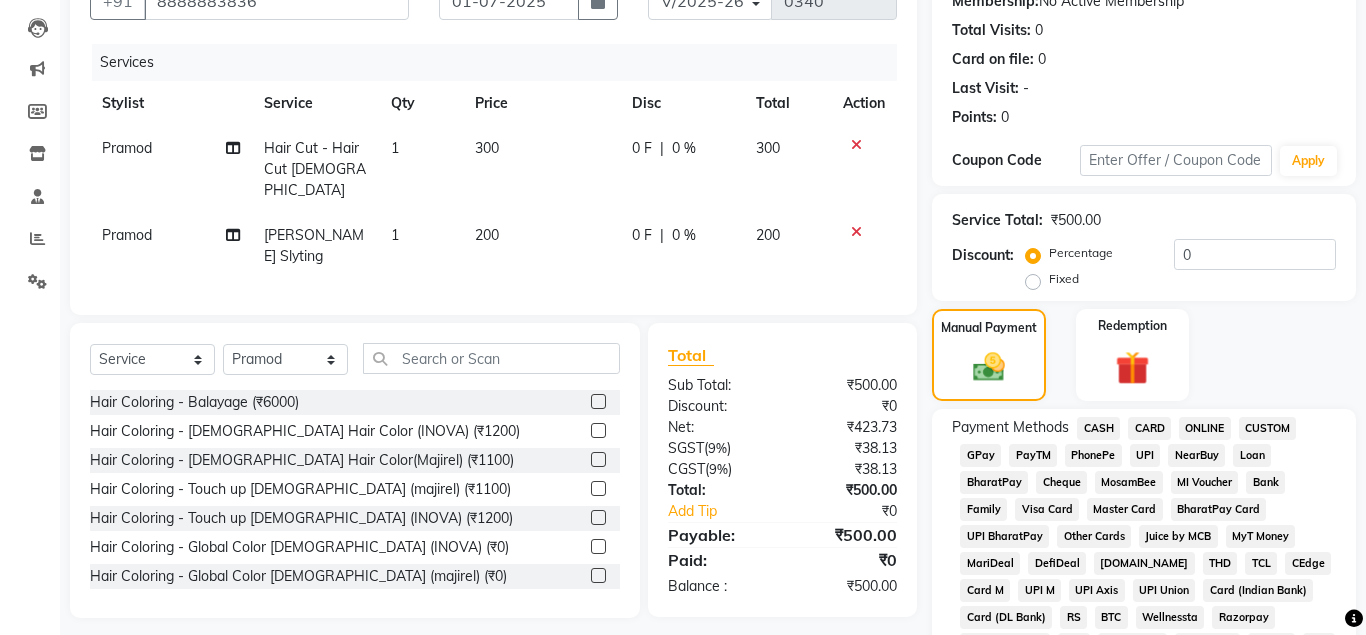 click on "CASH" 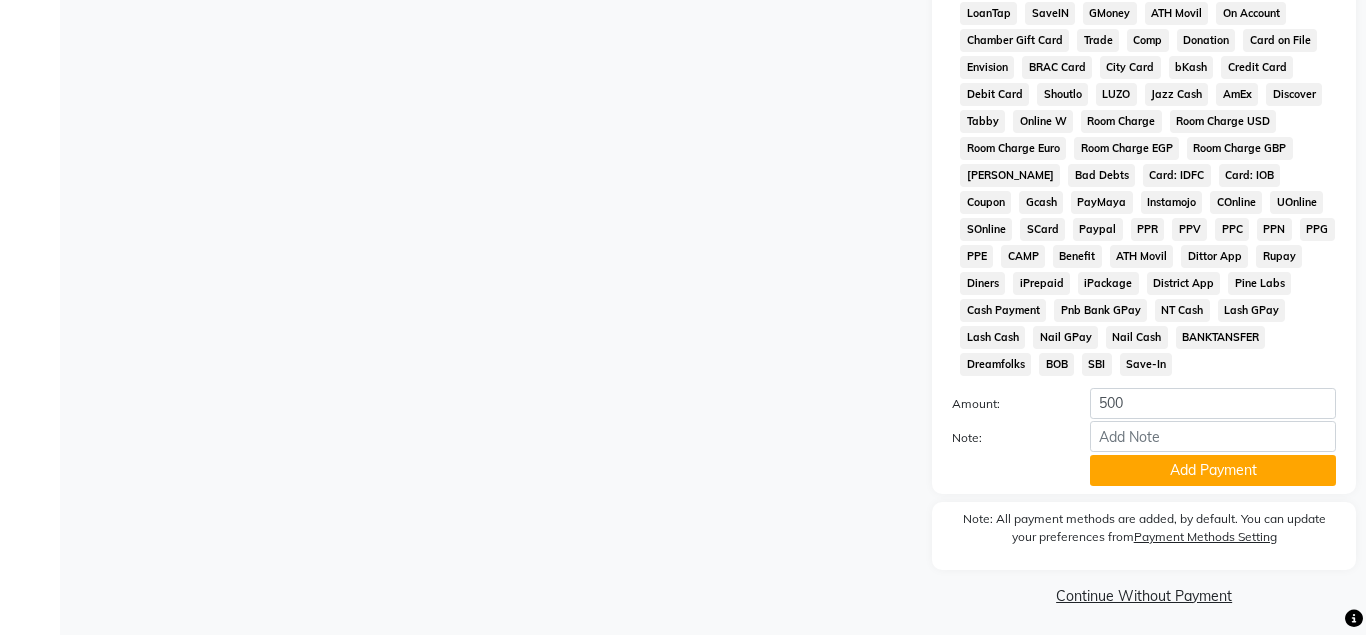 scroll, scrollTop: 867, scrollLeft: 0, axis: vertical 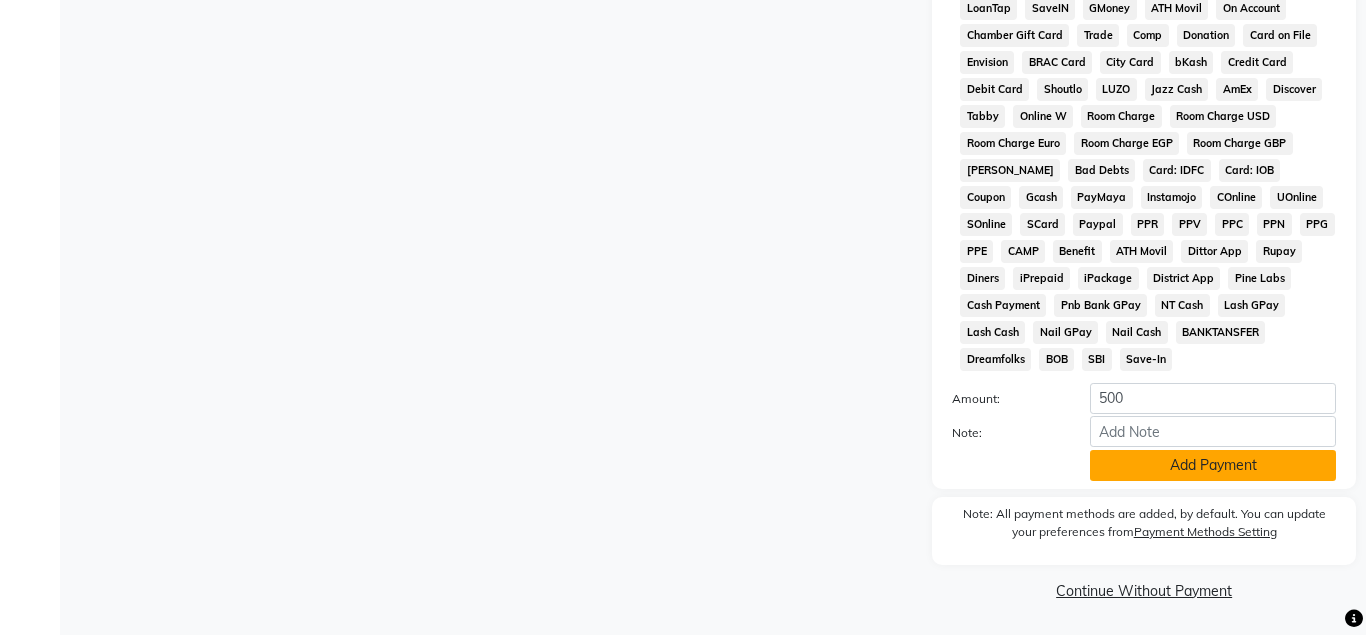 click on "Add Payment" 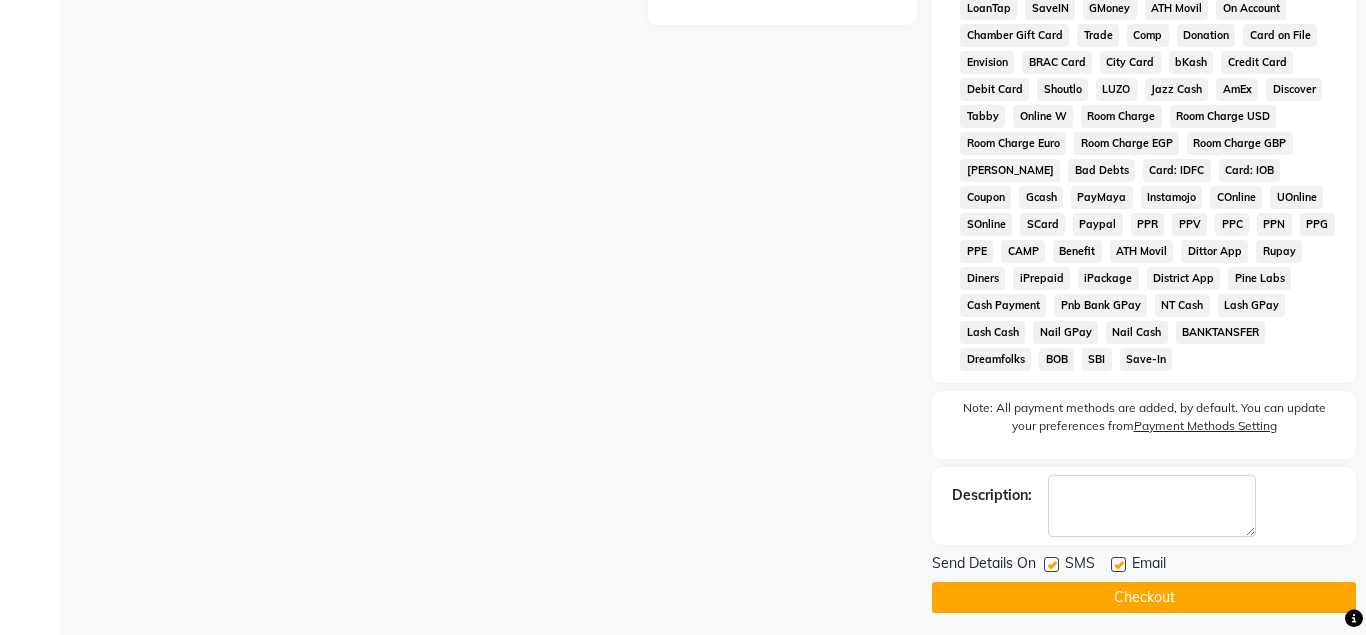 click on "Checkout" 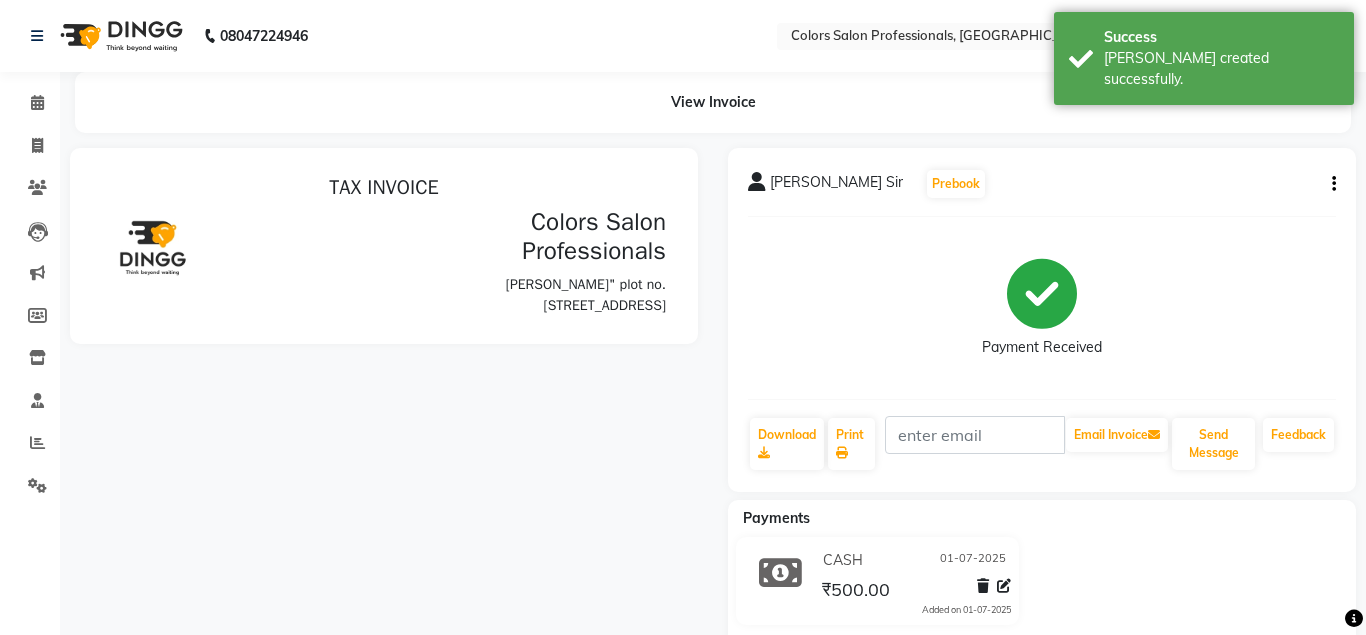 scroll, scrollTop: 0, scrollLeft: 0, axis: both 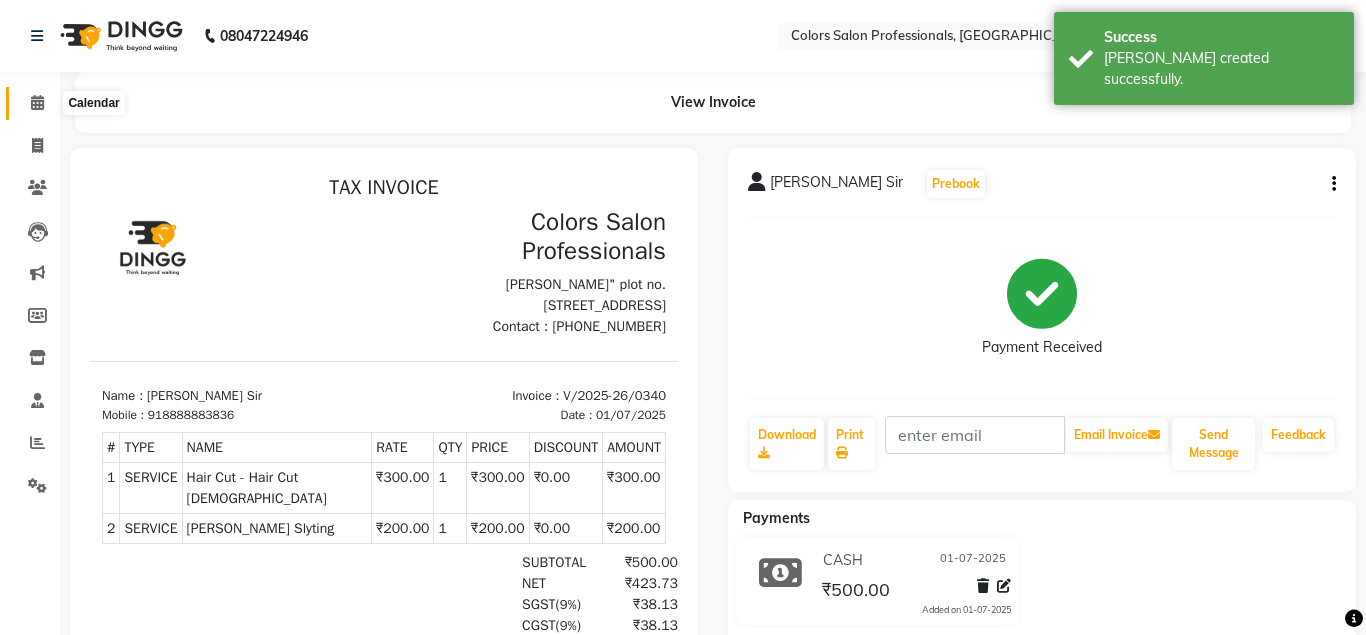 click 